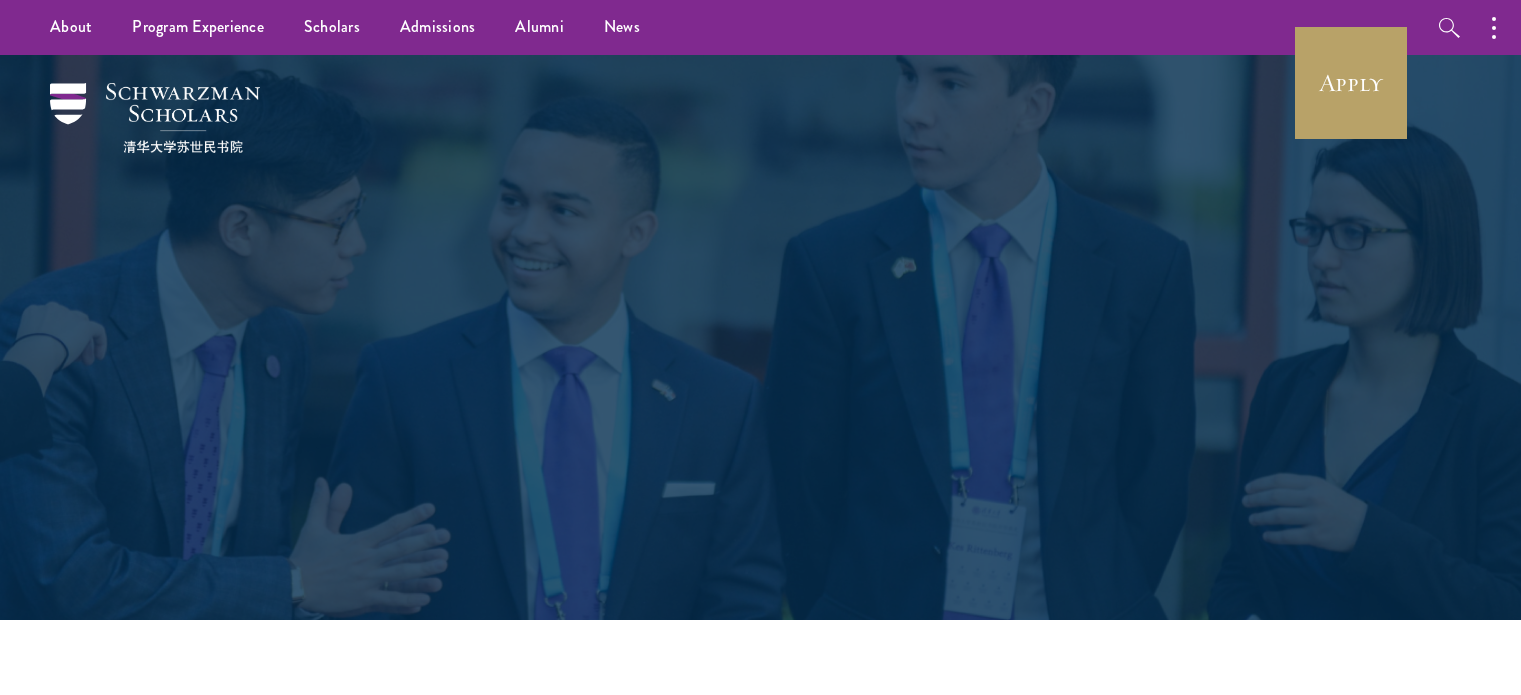 scroll, scrollTop: 0, scrollLeft: 0, axis: both 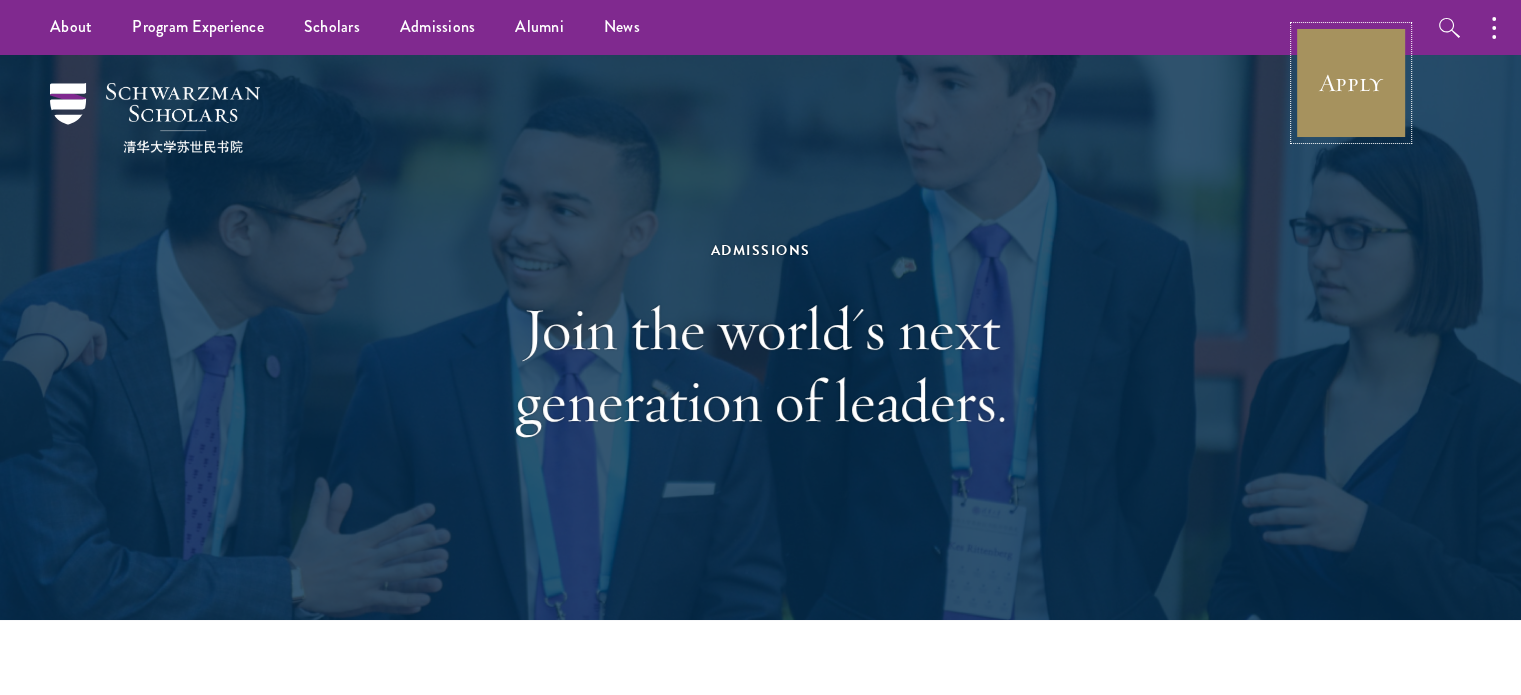 click on "Apply" at bounding box center (1351, 83) 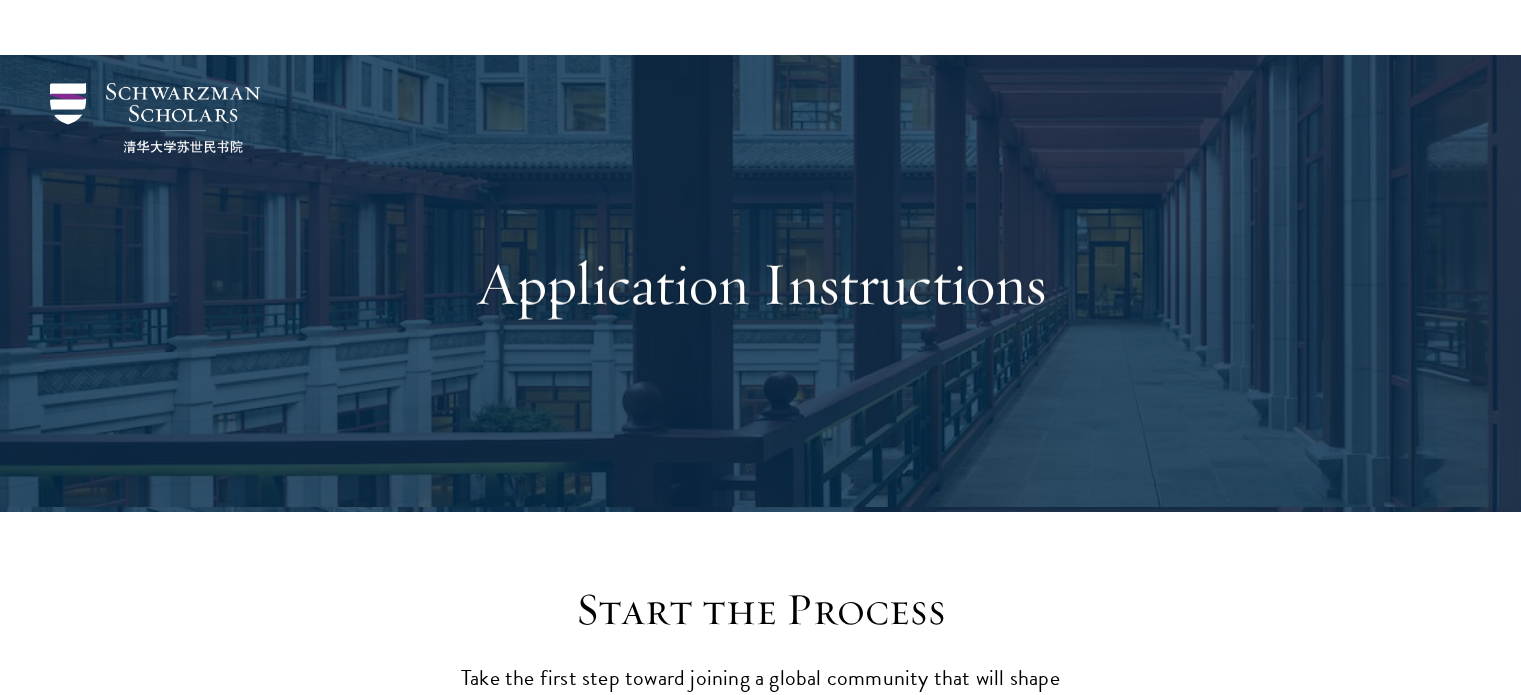 scroll, scrollTop: 2110, scrollLeft: 0, axis: vertical 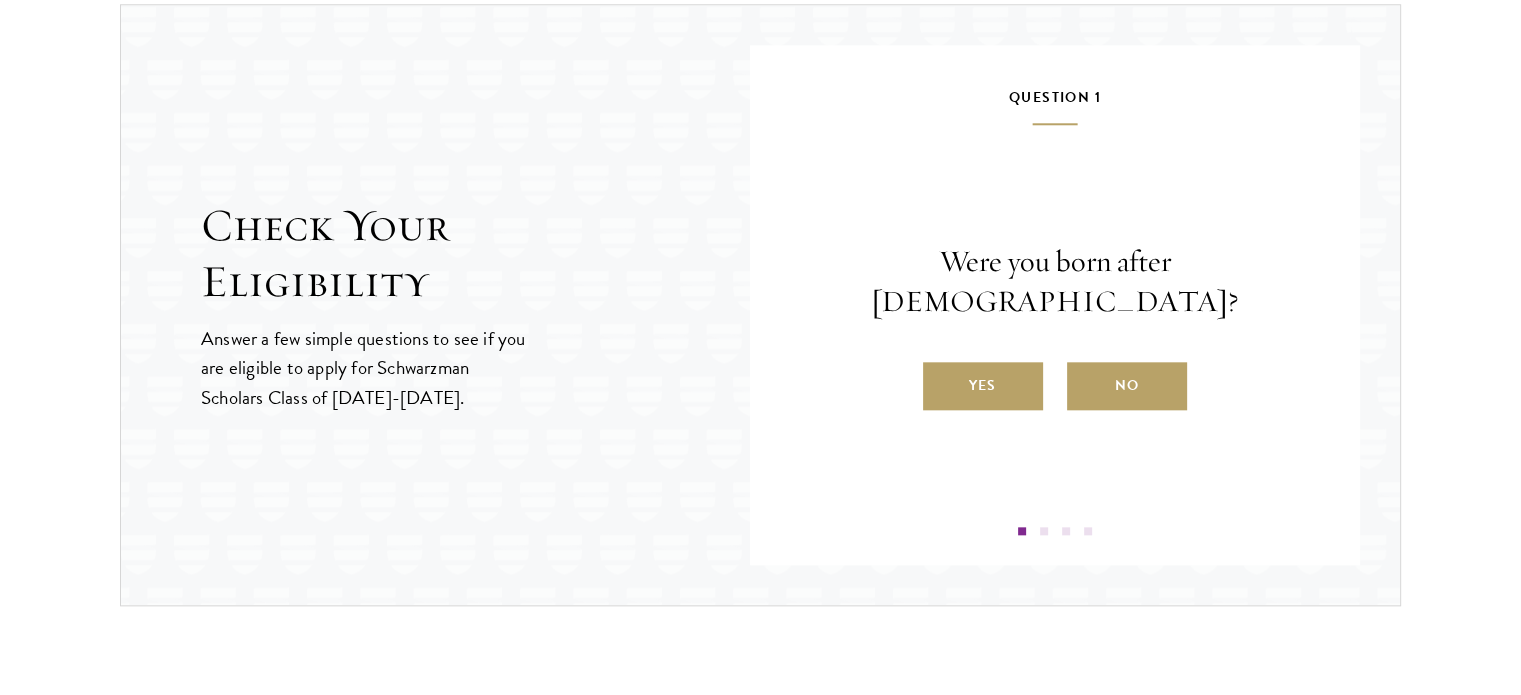 click on "Yes" at bounding box center (983, 386) 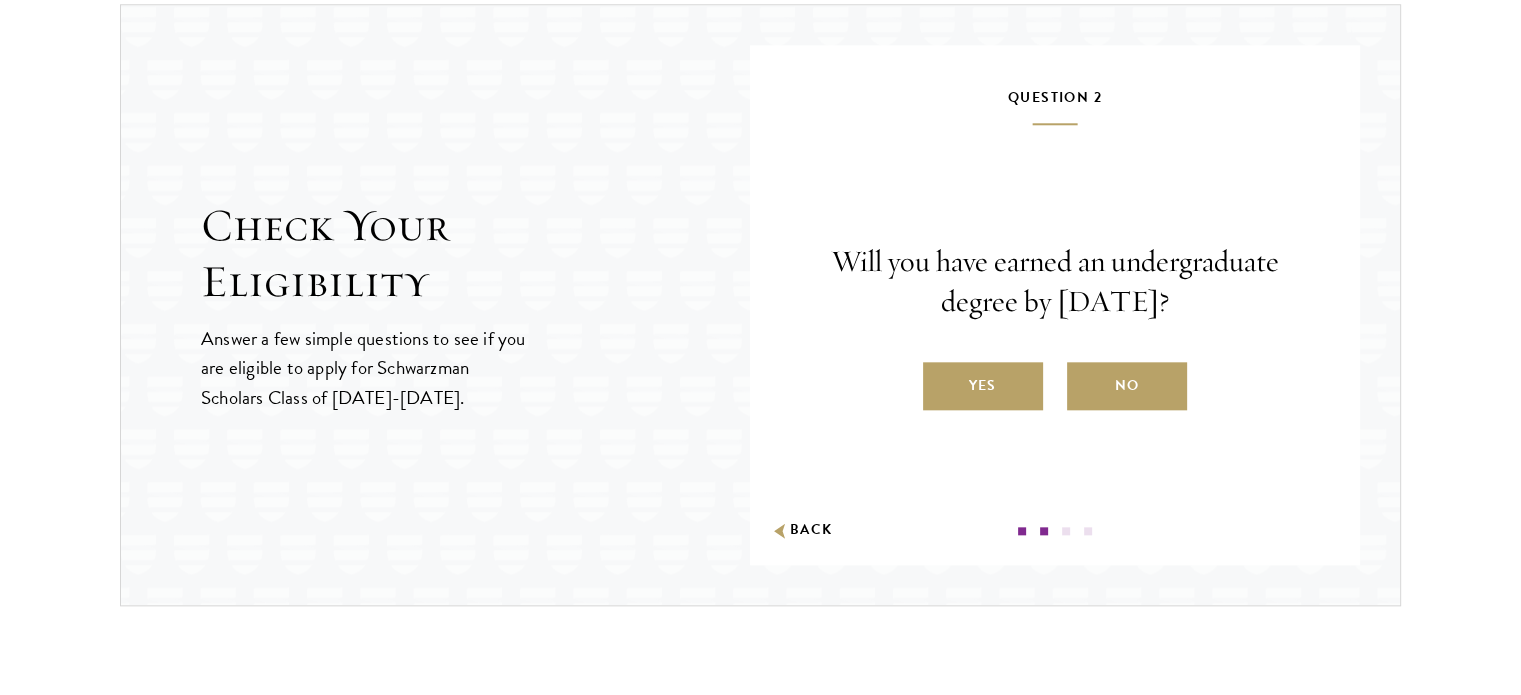 click on "No" at bounding box center [1127, 386] 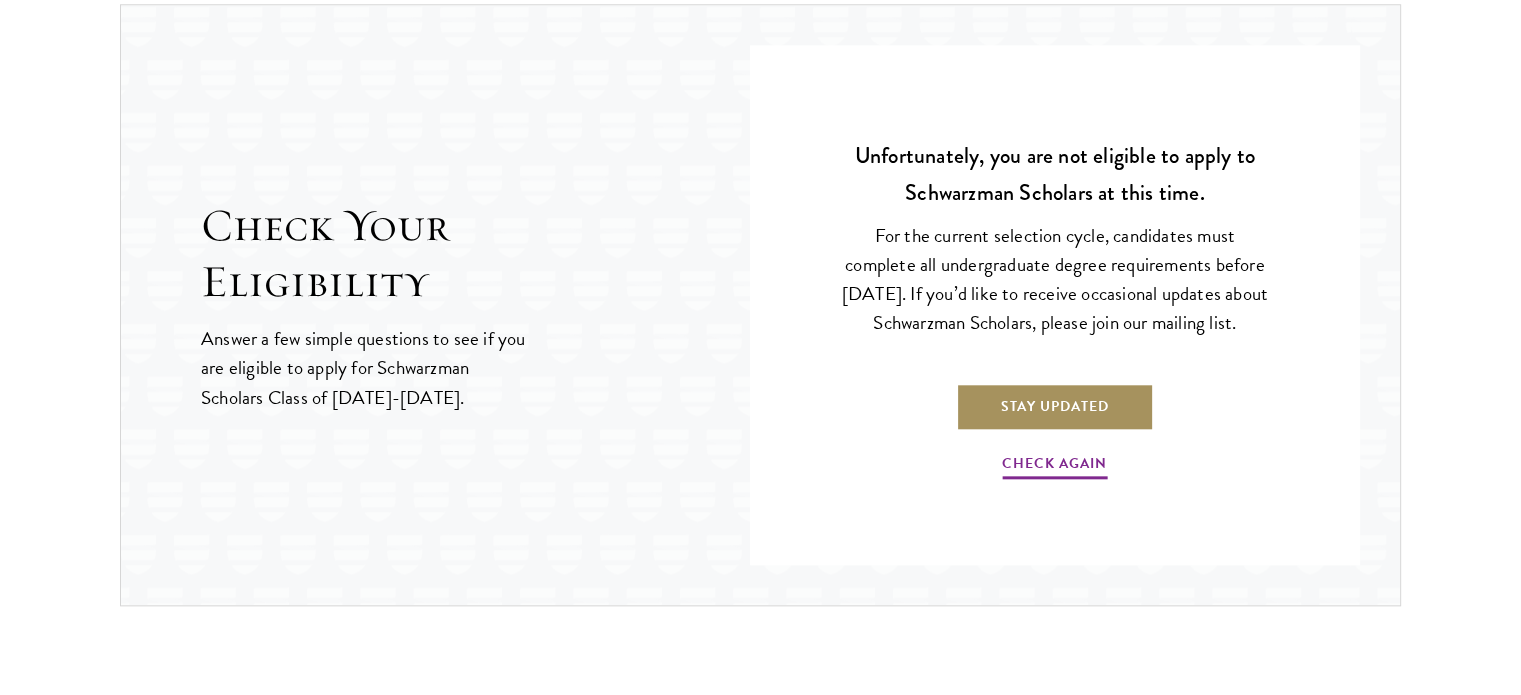 click on "Stay Updated" at bounding box center (1055, 406) 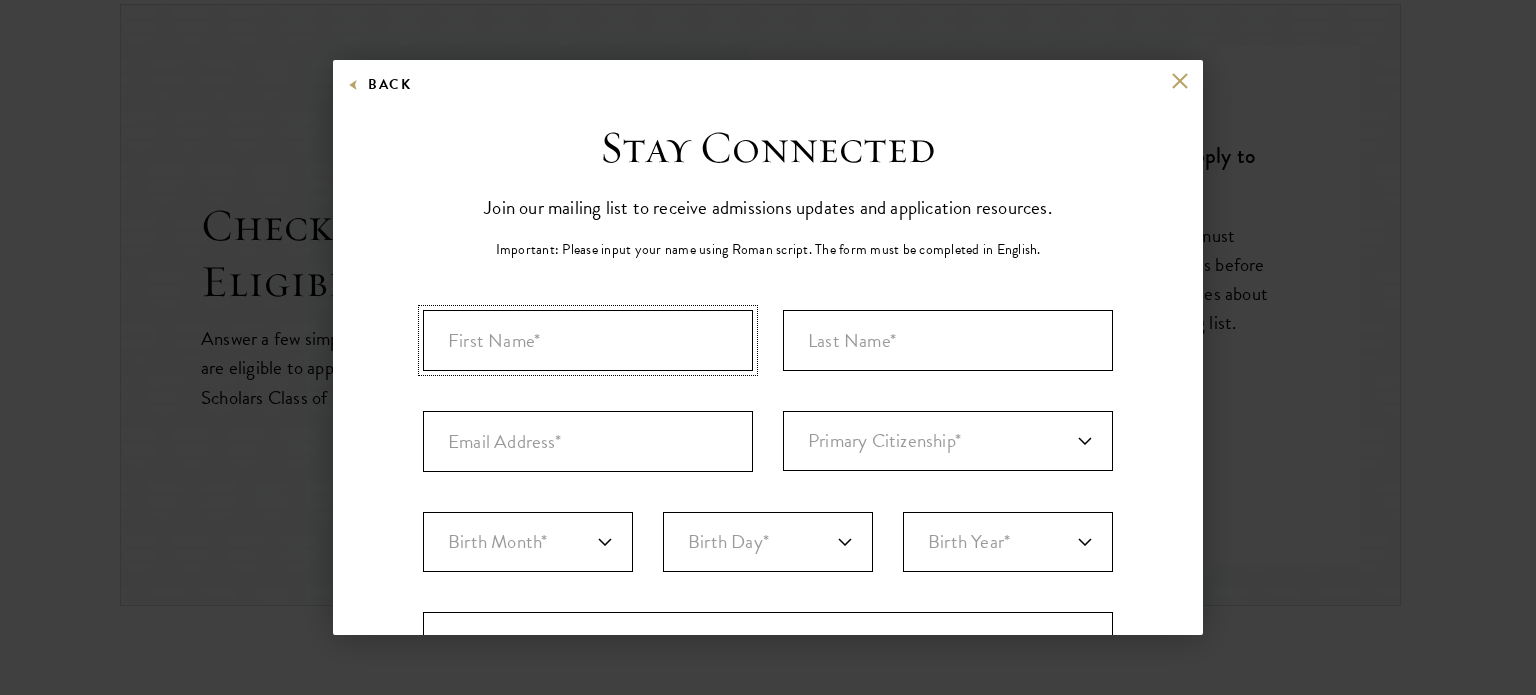 click at bounding box center (588, 340) 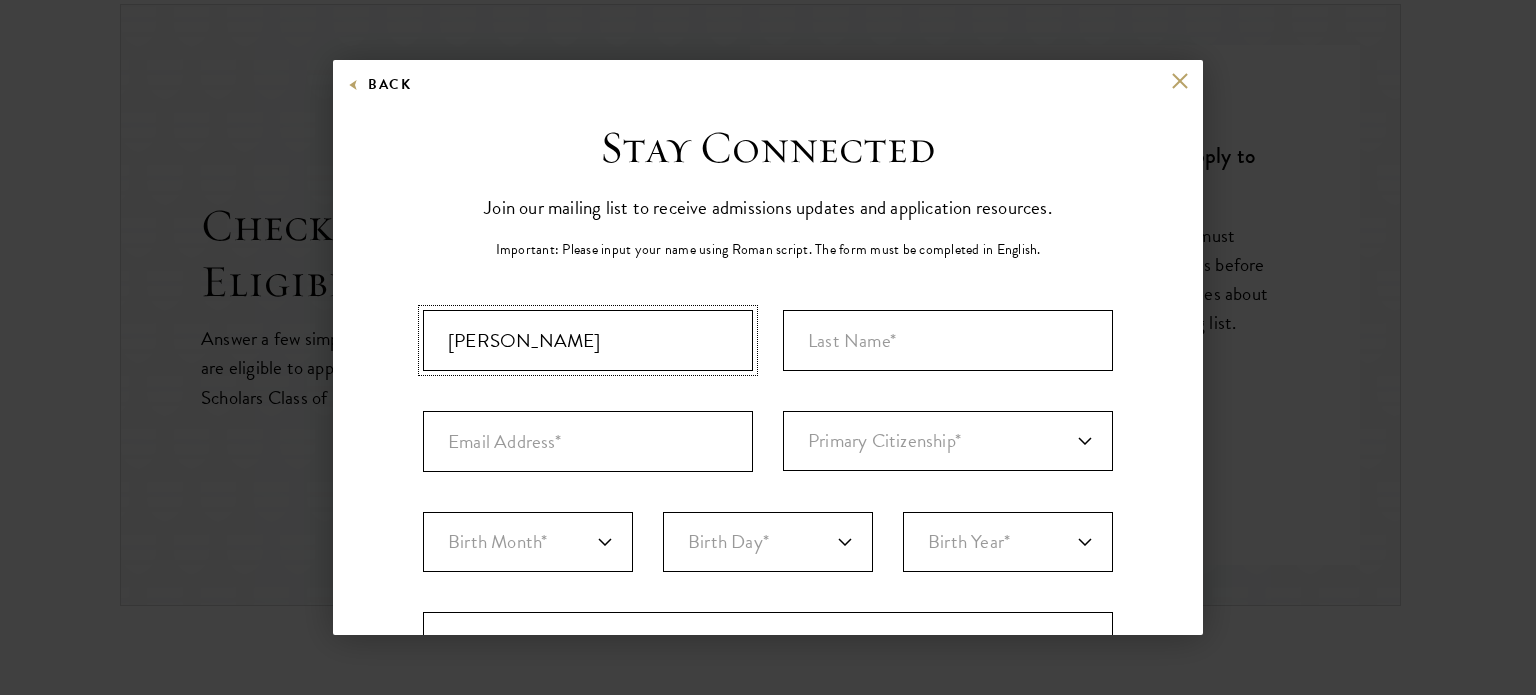 type on "Shende" 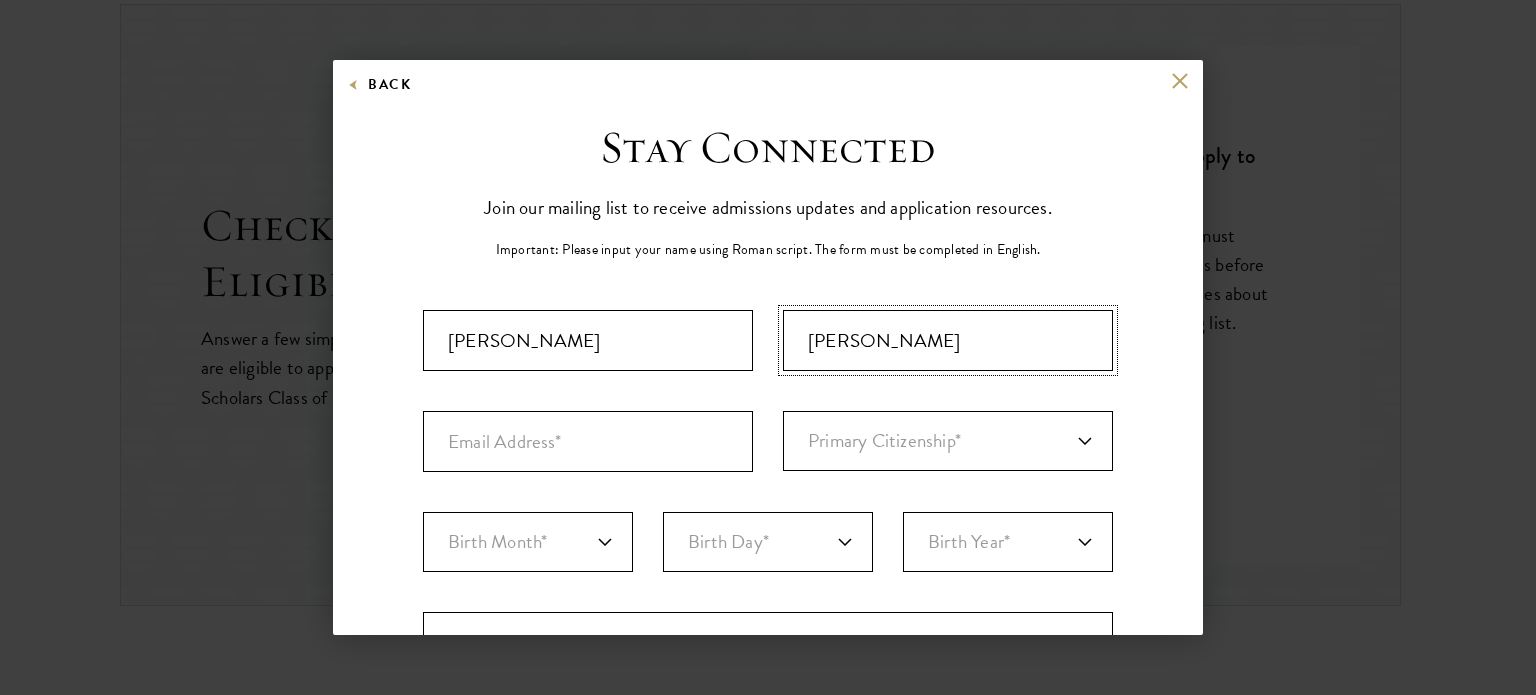 type on "satyamshende2003@gmail.com" 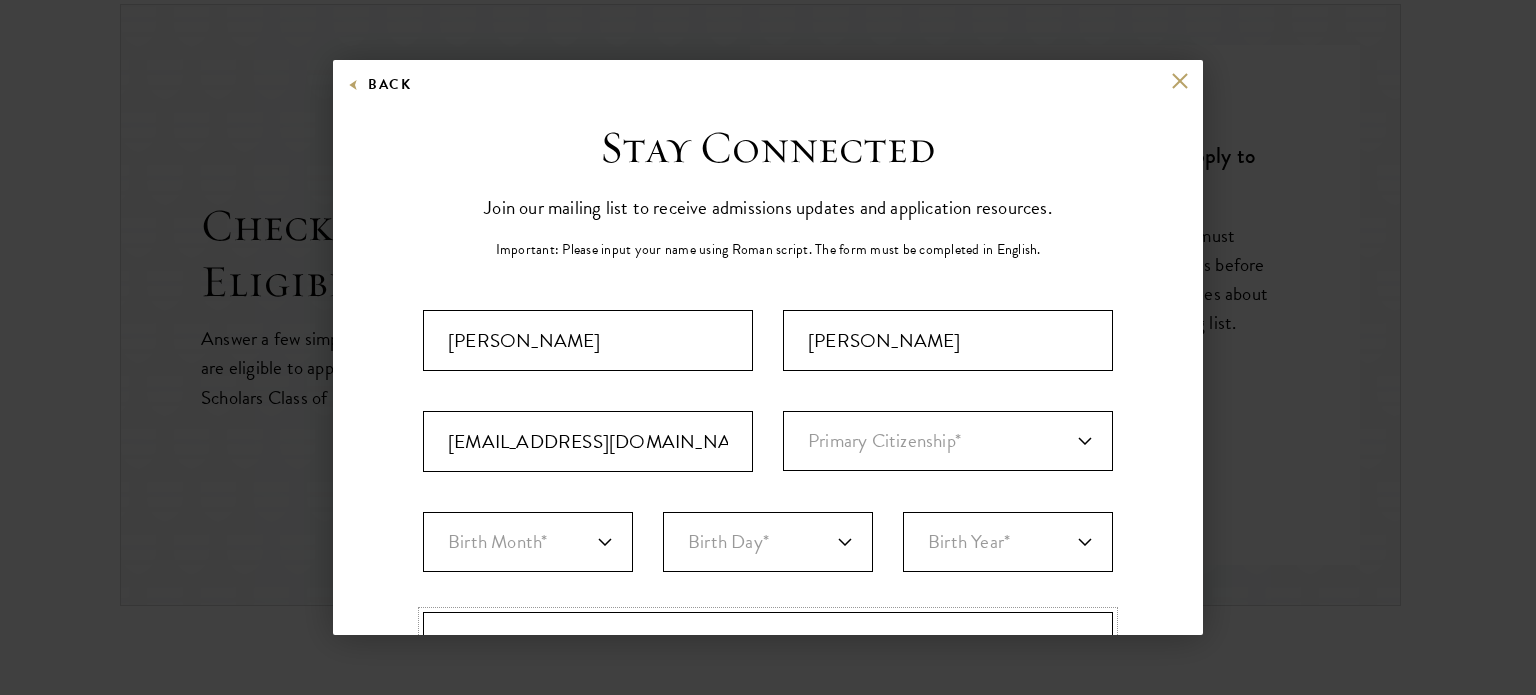 select on "IN" 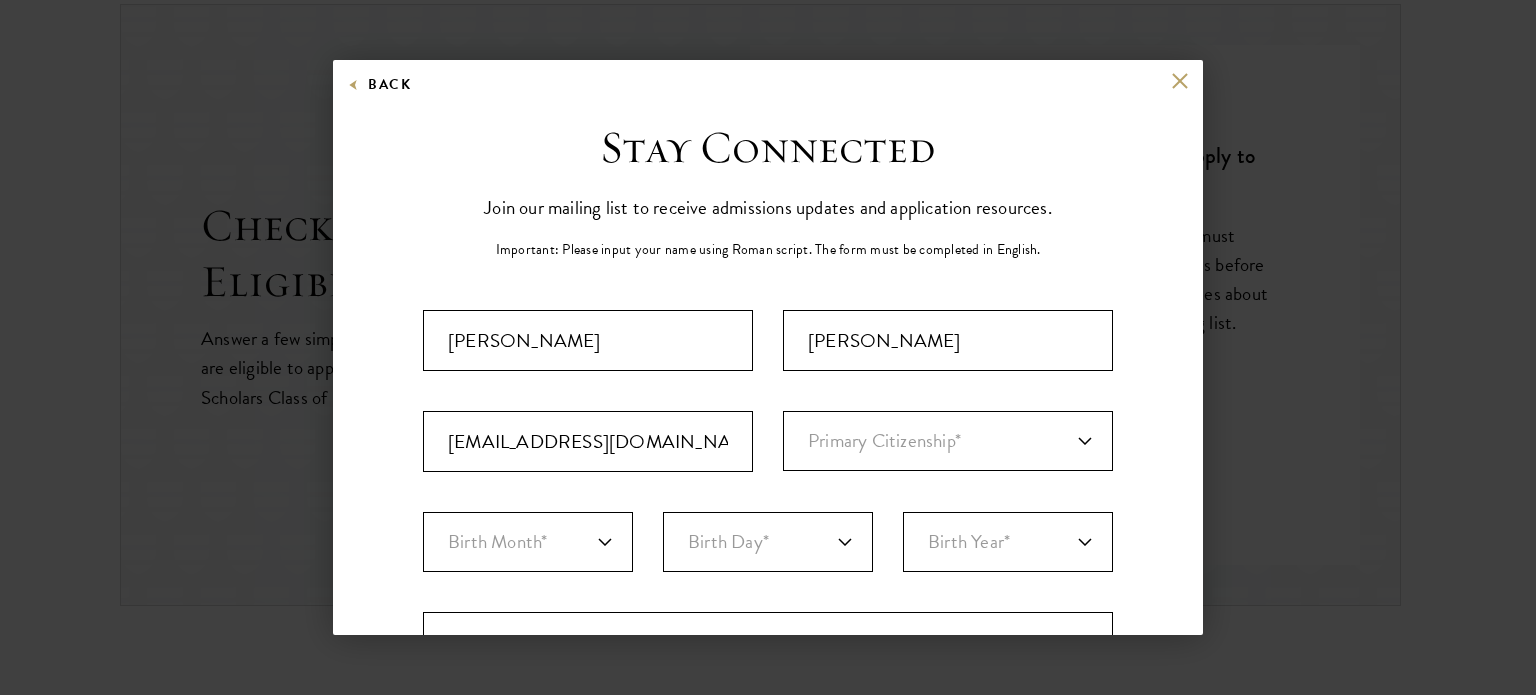 type on "Pratapgah" 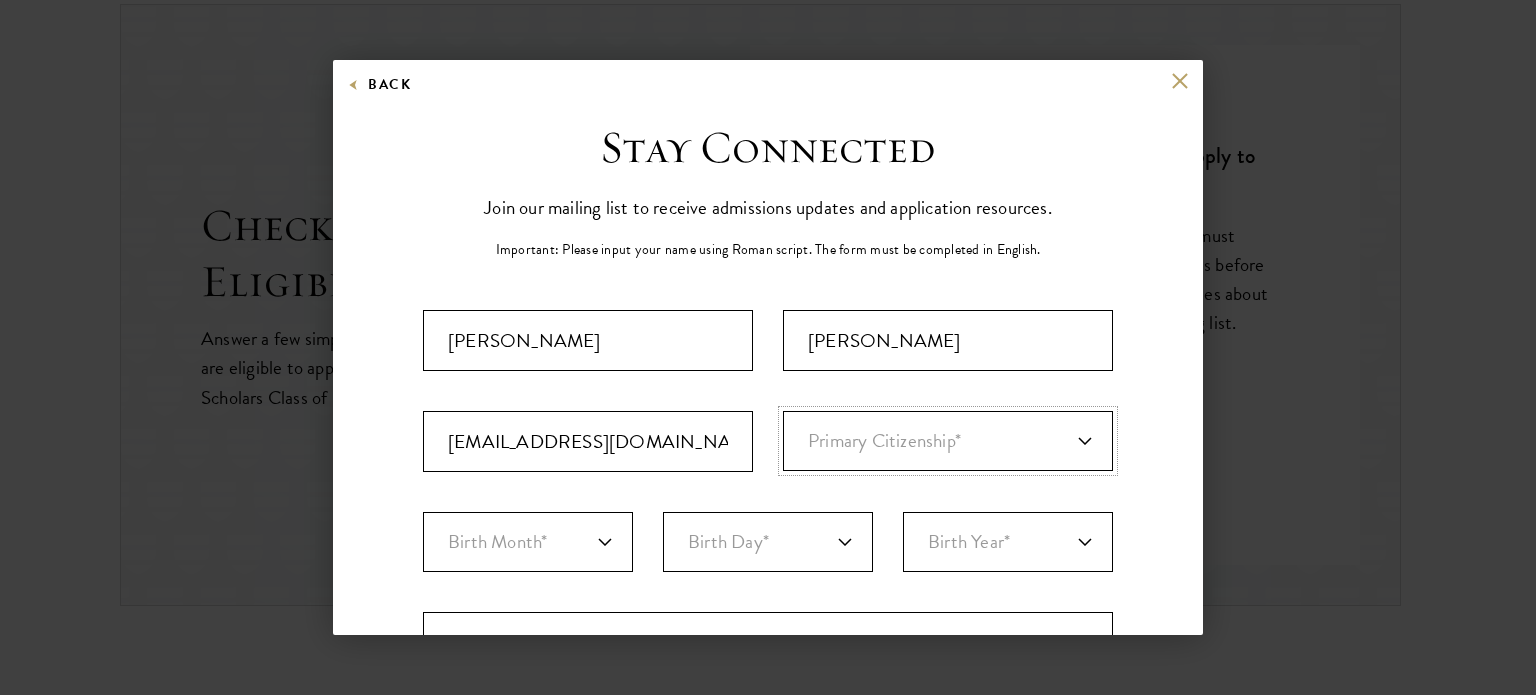 click on "Primary Citizenship* Afghanistan Aland Islands Albania Algeria Andorra Angola Anguilla Antigua and Barbuda Argentina Armenia Aruba Ashmore and Cartier Islands Australia Austria Azerbaijan Bahamas, The Bahrain Bangladesh Barbados Bassas Da India Belarus Belgium Belize Benin Bermuda Bhutan Bolivia Bonaire, Sint Eustatius, and Saba Bosnia and Herzegovina Botswana Bouvet Island Brazil British Indian Ocean Territory British Virgin Islands Brunei Bulgaria Burkina Faso Burundi Cambodia Cameroon Canada Cape Verde Cayman Islands Central African Republic Chad Chile Christmas Island Clipperton Island Cocos Islands (Keeling Islands) Colombia Comoros Congo (Brazzaville) Congo (Kinshasa) Cook Islands Coral Sea Islands Costa Rica Cote D'Ivoire Croatia Cuba Curacao Cyprus Czech Republic Denmark Djibouti Dominica Dominican Republic Ecuador Egypt El Salvador Equatorial Guinea Eritrea Estonia Ethiopia Europa Island Falkland Islands (Islas Malvinas) Faroe Islands Federated States of Micronesia Fiji Finland Foreign/Unknown France" at bounding box center [948, 441] 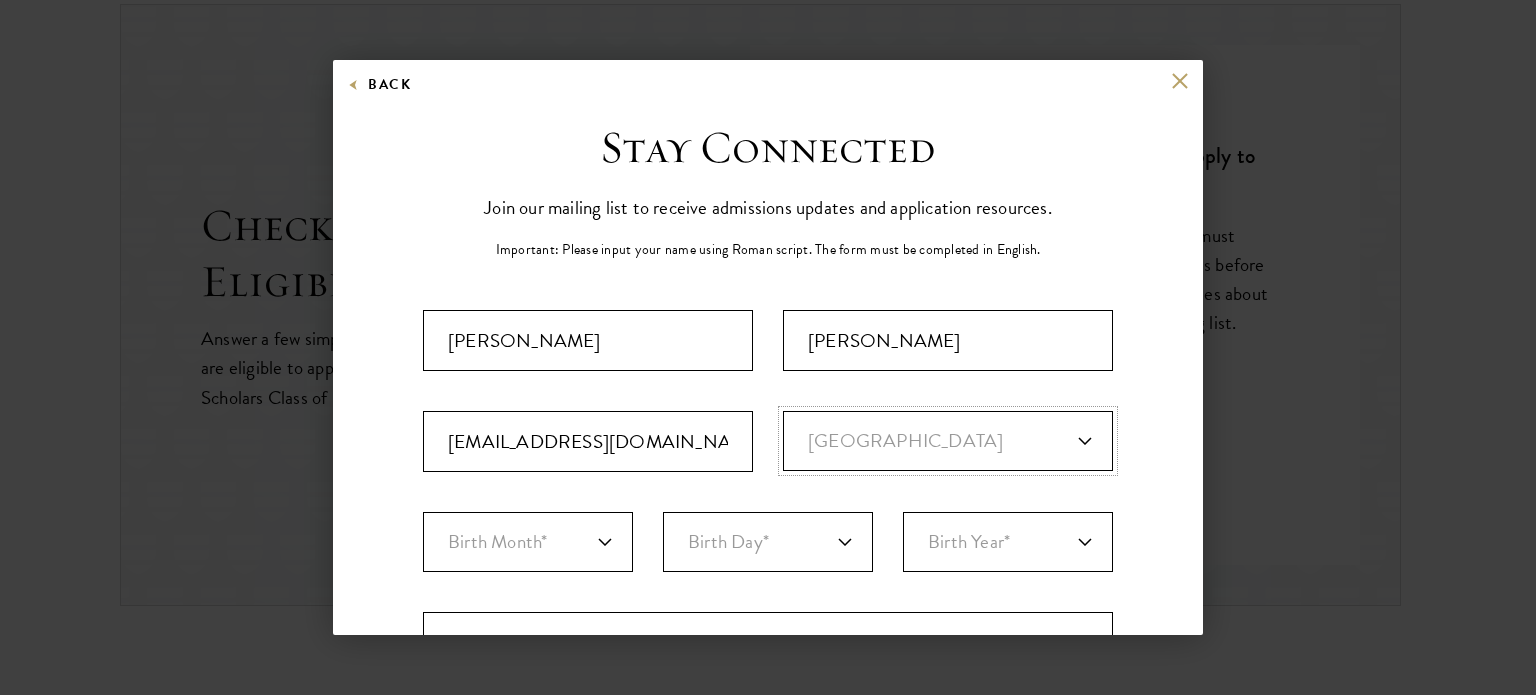 click on "Primary Citizenship* Afghanistan Aland Islands Albania Algeria Andorra Angola Anguilla Antigua and Barbuda Argentina Armenia Aruba Ashmore and Cartier Islands Australia Austria Azerbaijan Bahamas, The Bahrain Bangladesh Barbados Bassas Da India Belarus Belgium Belize Benin Bermuda Bhutan Bolivia Bonaire, Sint Eustatius, and Saba Bosnia and Herzegovina Botswana Bouvet Island Brazil British Indian Ocean Territory British Virgin Islands Brunei Bulgaria Burkina Faso Burundi Cambodia Cameroon Canada Cape Verde Cayman Islands Central African Republic Chad Chile Christmas Island Clipperton Island Cocos Islands (Keeling Islands) Colombia Comoros Congo (Brazzaville) Congo (Kinshasa) Cook Islands Coral Sea Islands Costa Rica Cote D'Ivoire Croatia Cuba Curacao Cyprus Czech Republic Denmark Djibouti Dominica Dominican Republic Ecuador Egypt El Salvador Equatorial Guinea Eritrea Estonia Ethiopia Europa Island Falkland Islands (Islas Malvinas) Faroe Islands Federated States of Micronesia Fiji Finland Foreign/Unknown France" at bounding box center [948, 441] 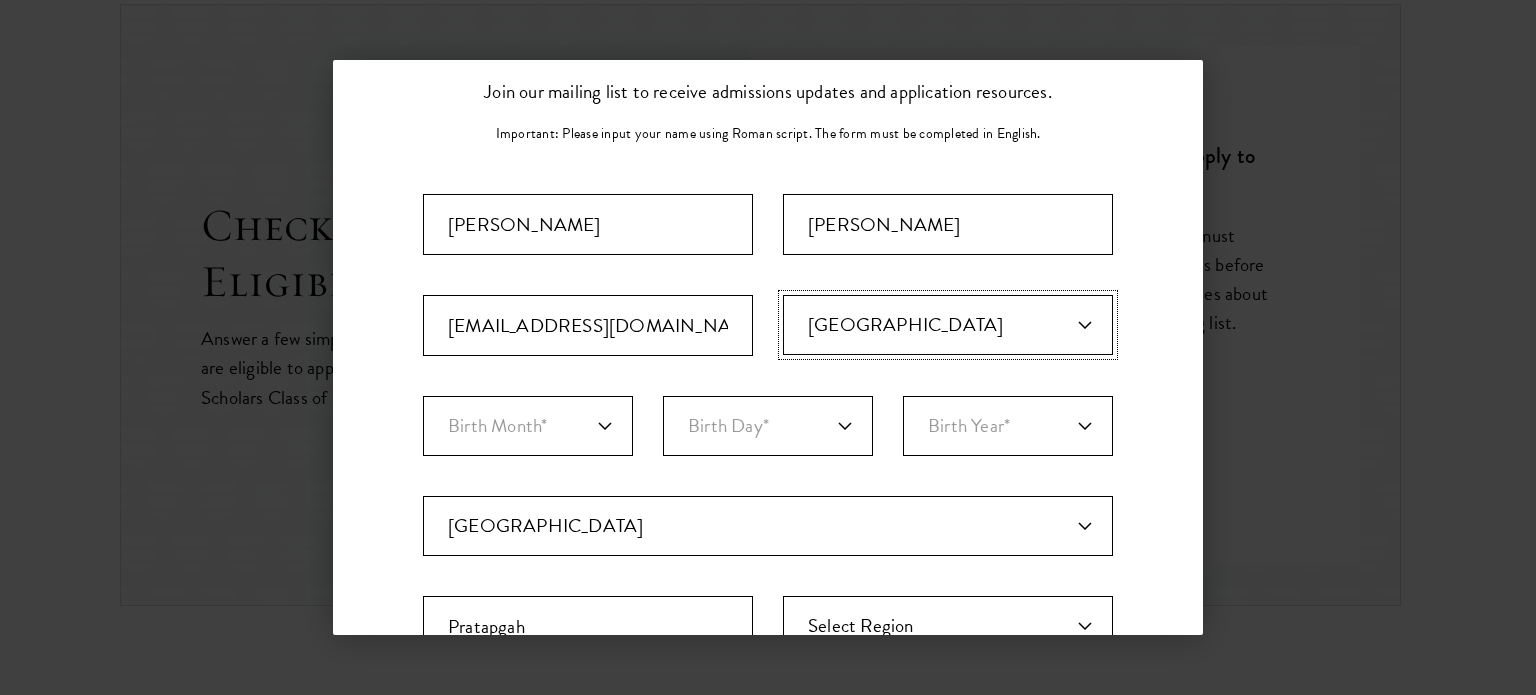 scroll, scrollTop: 200, scrollLeft: 0, axis: vertical 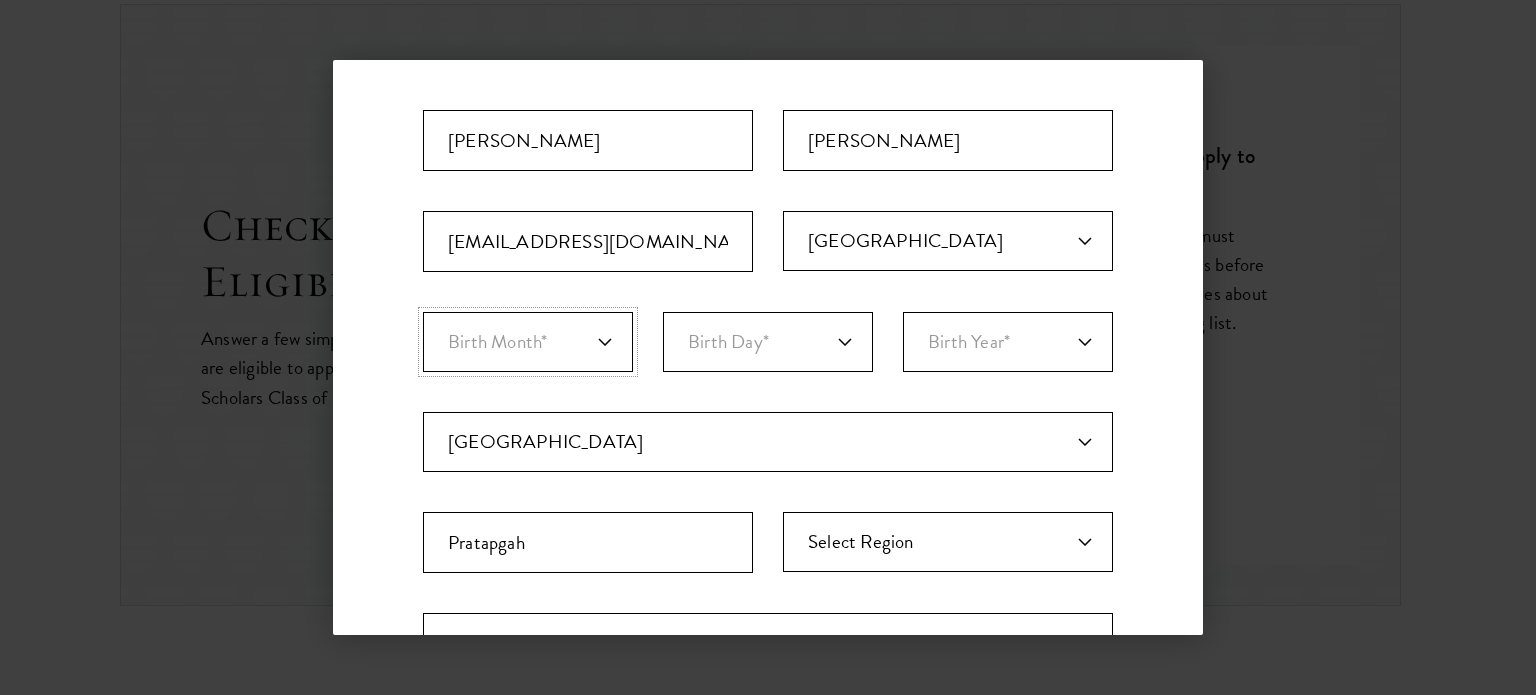 click on "Birth Month* January February March April May June July August September October November December" at bounding box center [528, 342] 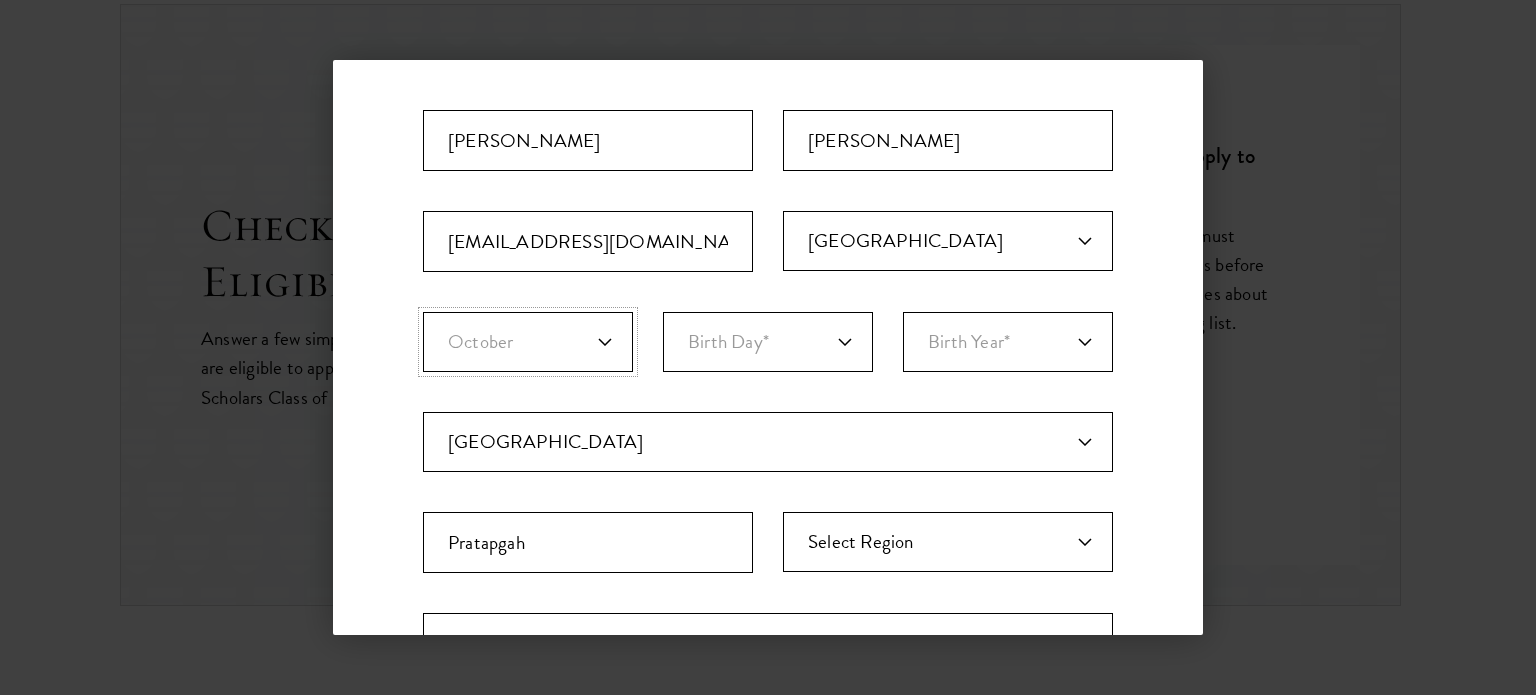 click on "Birth Month* January February March April May June July August September October November December" at bounding box center [528, 342] 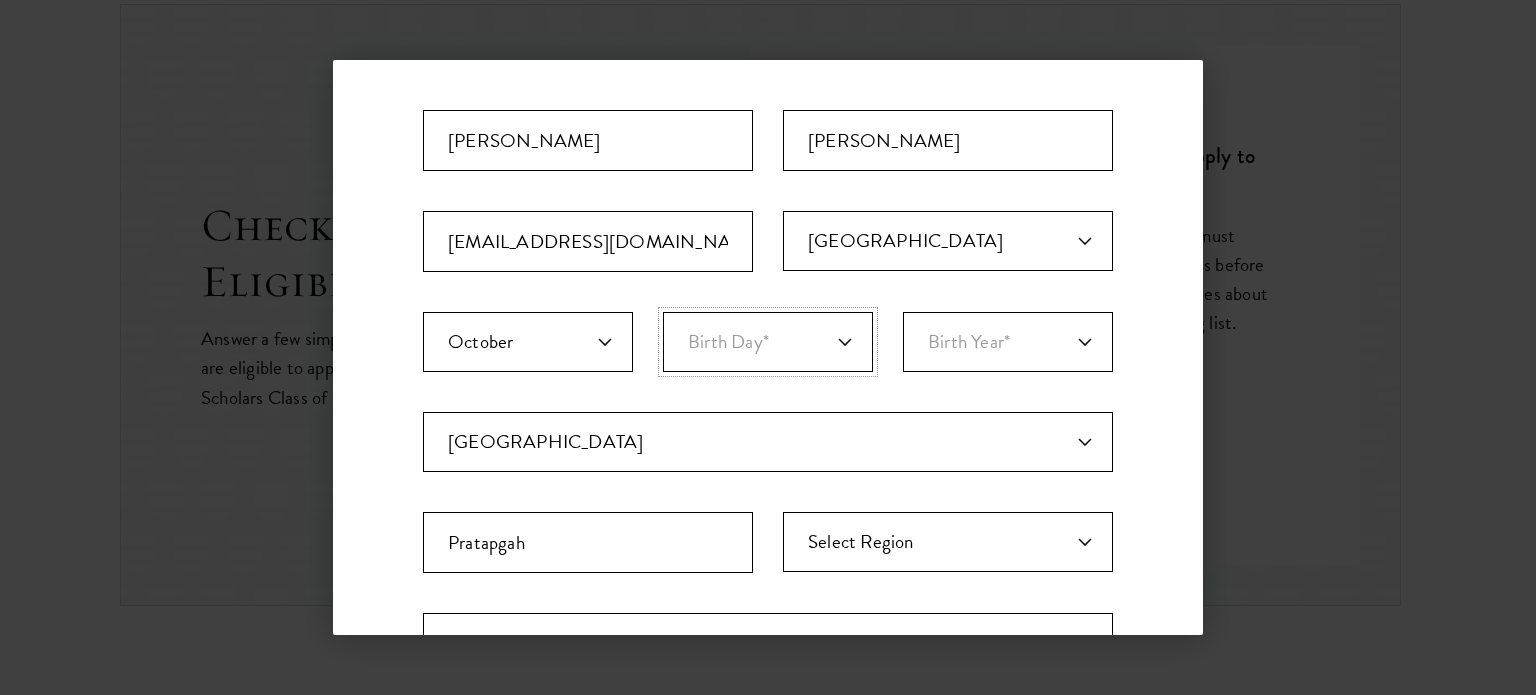 click on "Birth Day* 1 2 3 4 5 6 7 8 9 10 11 12 13 14 15 16 17 18 19 20 21 22 23 24 25 26 27 28 29 30 31" at bounding box center [768, 342] 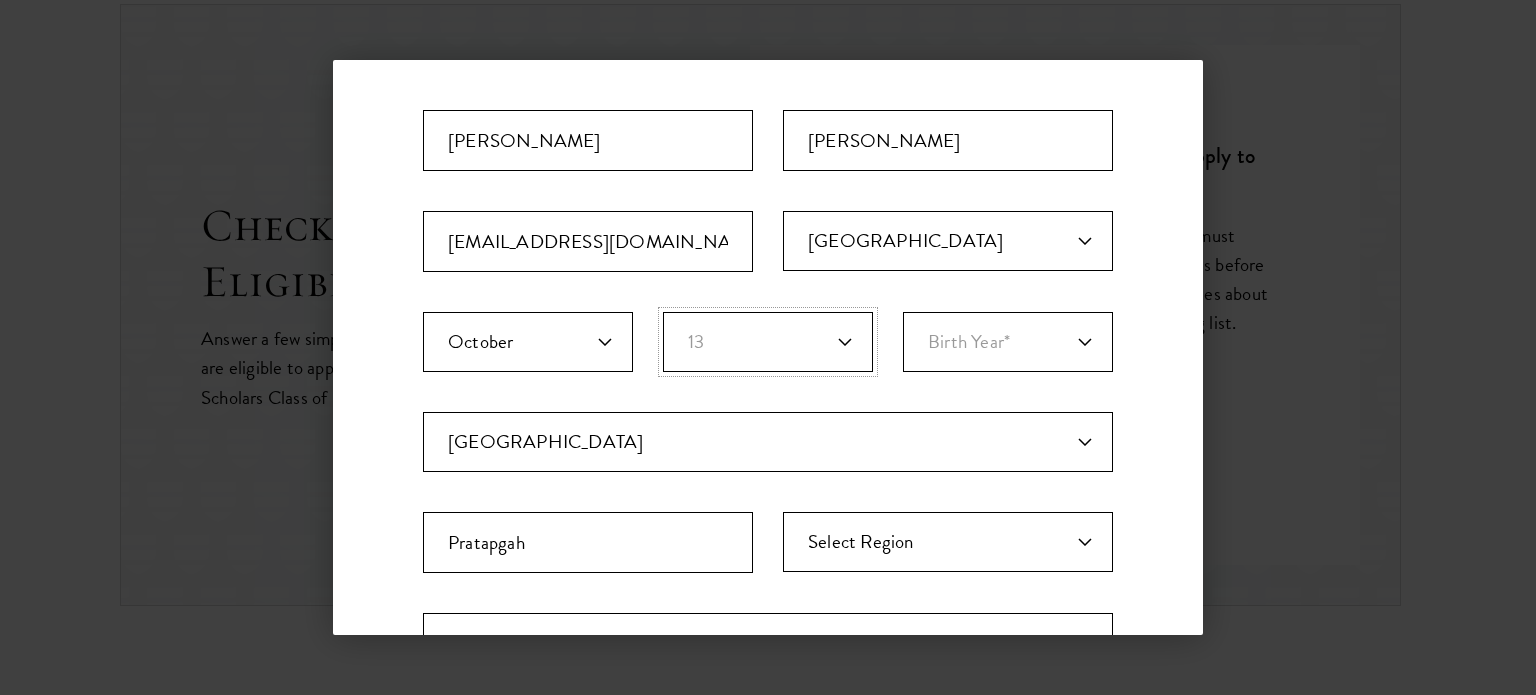 click on "Birth Day* 1 2 3 4 5 6 7 8 9 10 11 12 13 14 15 16 17 18 19 20 21 22 23 24 25 26 27 28 29 30 31" at bounding box center [768, 342] 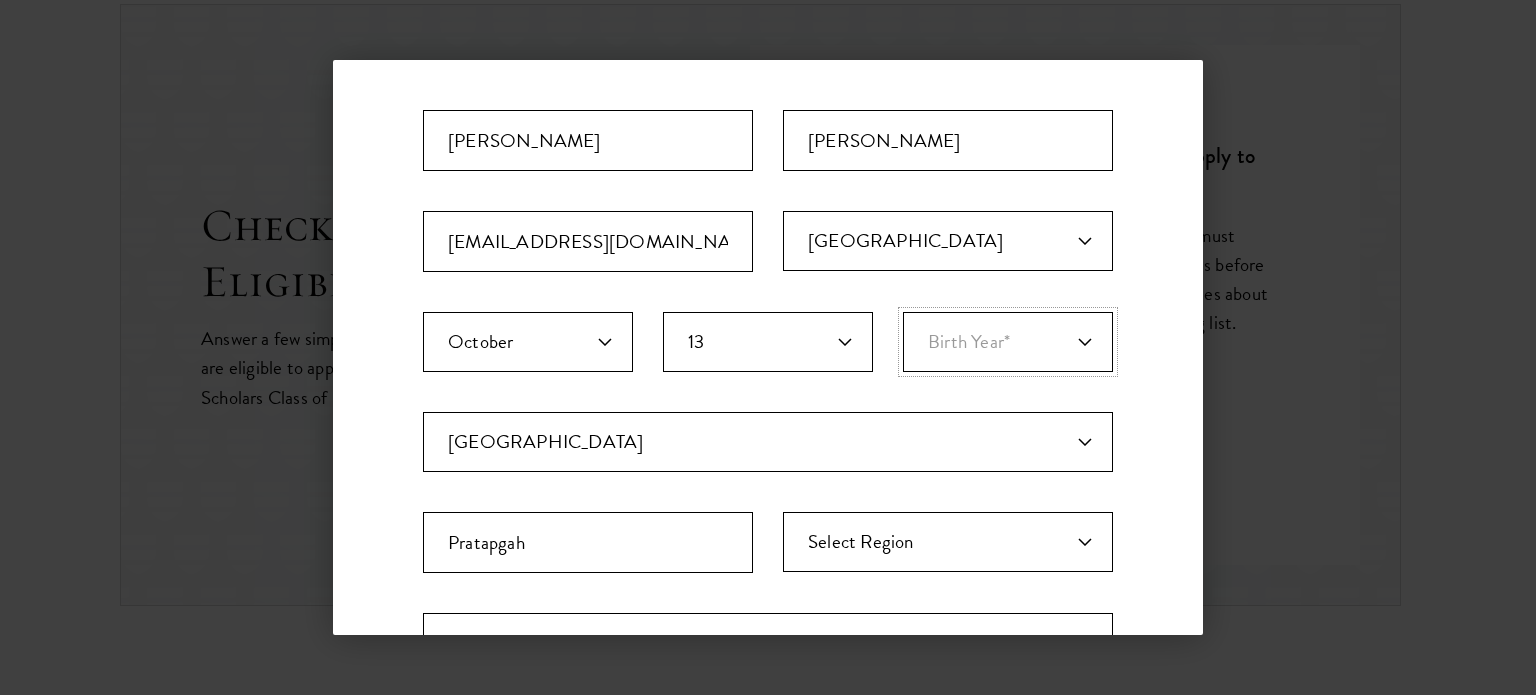 click on "Birth Year* 2025 2024 2023 2022 2021 2020 2019 2018 2017 2016 2015 2014 2013 2012 2011 2010 2009 2008 2007 2006 2005 2004 2003 2002 2001 2000 1999 1998 1997 1996 1995 1994 1993 1992 1991 1990 1989 1988 1987 1986 1985 1984 1983 1982 1981 1980 1979 1978 1977 1976 1975 1974 1973 1972 1971 1970 1969 1968 1967 1966 1965 1964 1963 1962 1961 1960 1959 1958 1957 1956 1955 1954 1953 1952 1951 1950 1949 1948 1947 1946 1945 1944 1943 1942 1941 1940 1939 1938 1937 1936 1935 1934 1933 1932 1931 1930 1929 1928 1927 1926 1925 1924 1923 1922 1921 1920 1919 1918 1917 1916 1915 1914 1913 1912 1911 1910 1909 1908 1907 1906 1905 1904 1903 1902 1901 1900" at bounding box center [1008, 342] 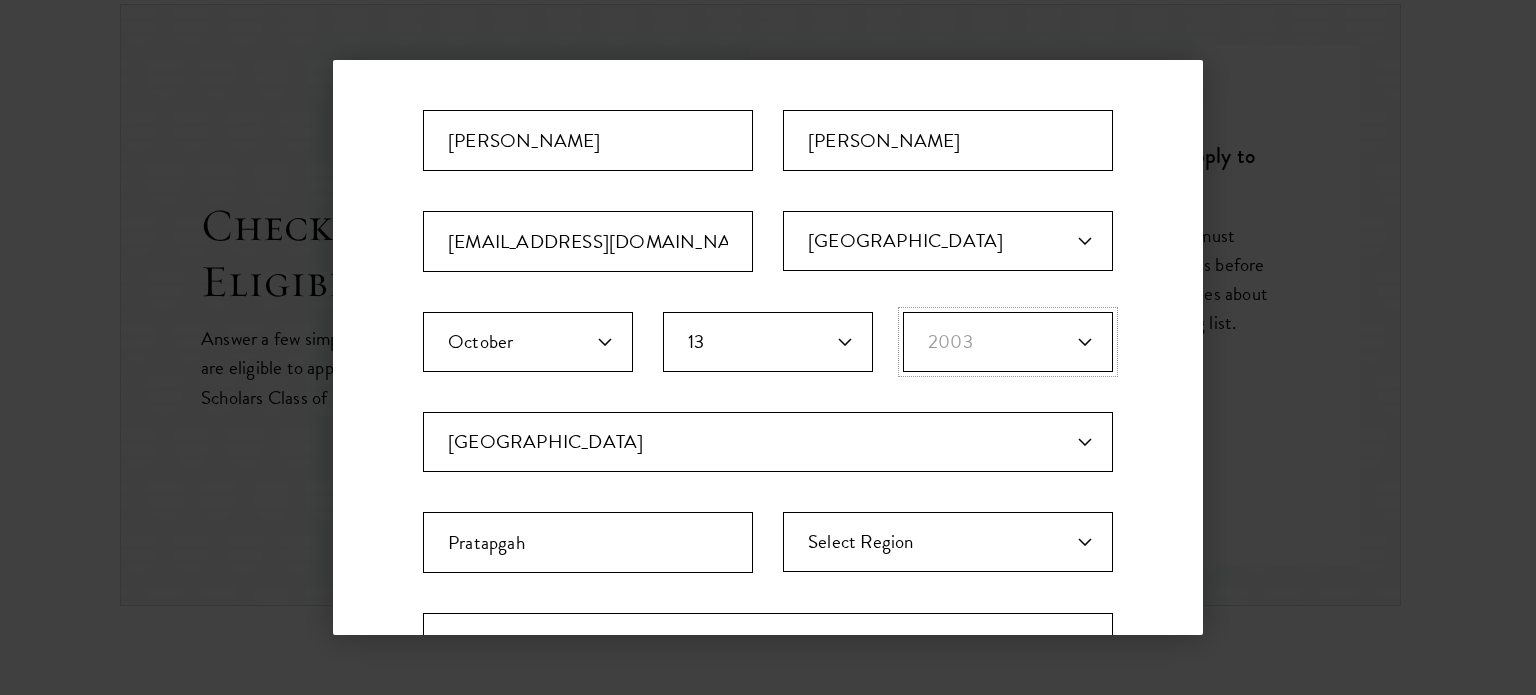 click on "Birth Year* 2025 2024 2023 2022 2021 2020 2019 2018 2017 2016 2015 2014 2013 2012 2011 2010 2009 2008 2007 2006 2005 2004 2003 2002 2001 2000 1999 1998 1997 1996 1995 1994 1993 1992 1991 1990 1989 1988 1987 1986 1985 1984 1983 1982 1981 1980 1979 1978 1977 1976 1975 1974 1973 1972 1971 1970 1969 1968 1967 1966 1965 1964 1963 1962 1961 1960 1959 1958 1957 1956 1955 1954 1953 1952 1951 1950 1949 1948 1947 1946 1945 1944 1943 1942 1941 1940 1939 1938 1937 1936 1935 1934 1933 1932 1931 1930 1929 1928 1927 1926 1925 1924 1923 1922 1921 1920 1919 1918 1917 1916 1915 1914 1913 1912 1911 1910 1909 1908 1907 1906 1905 1904 1903 1902 1901 1900" at bounding box center [1008, 342] 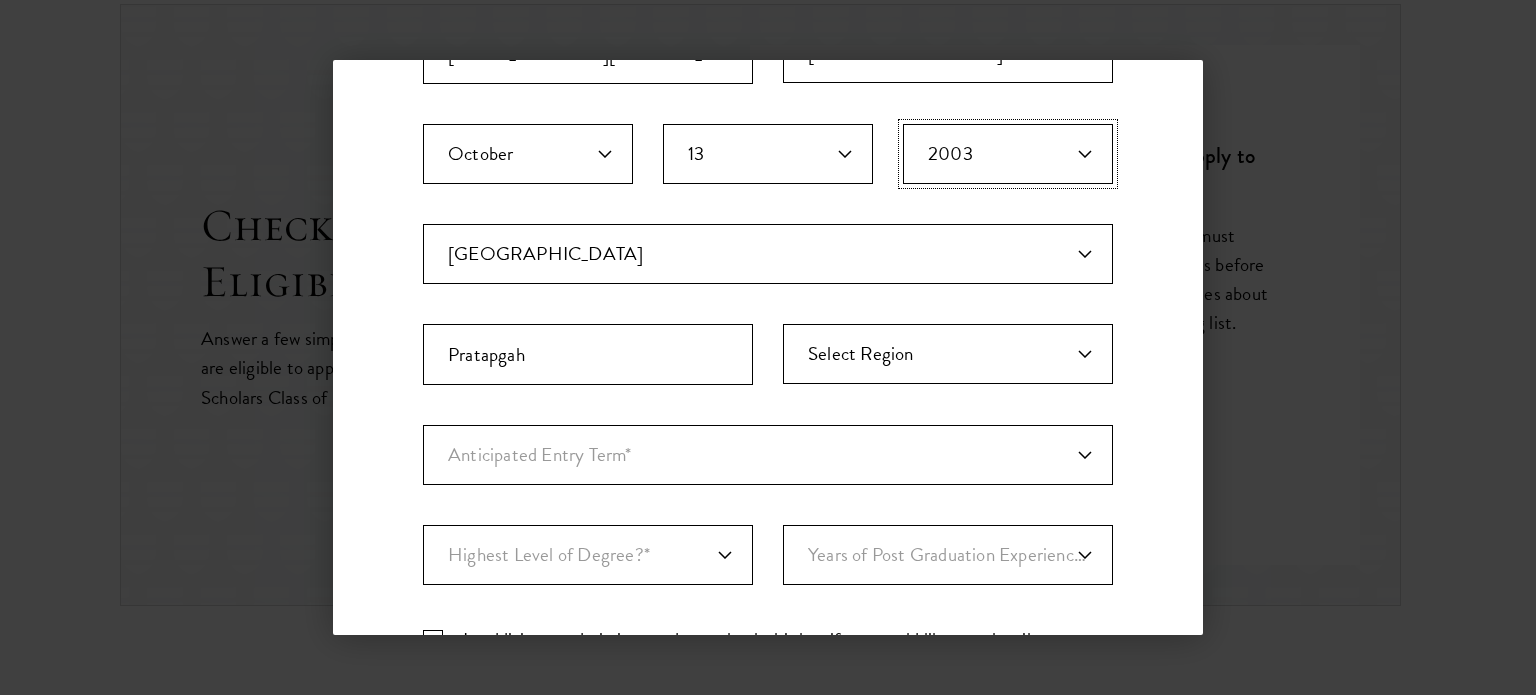 scroll, scrollTop: 500, scrollLeft: 0, axis: vertical 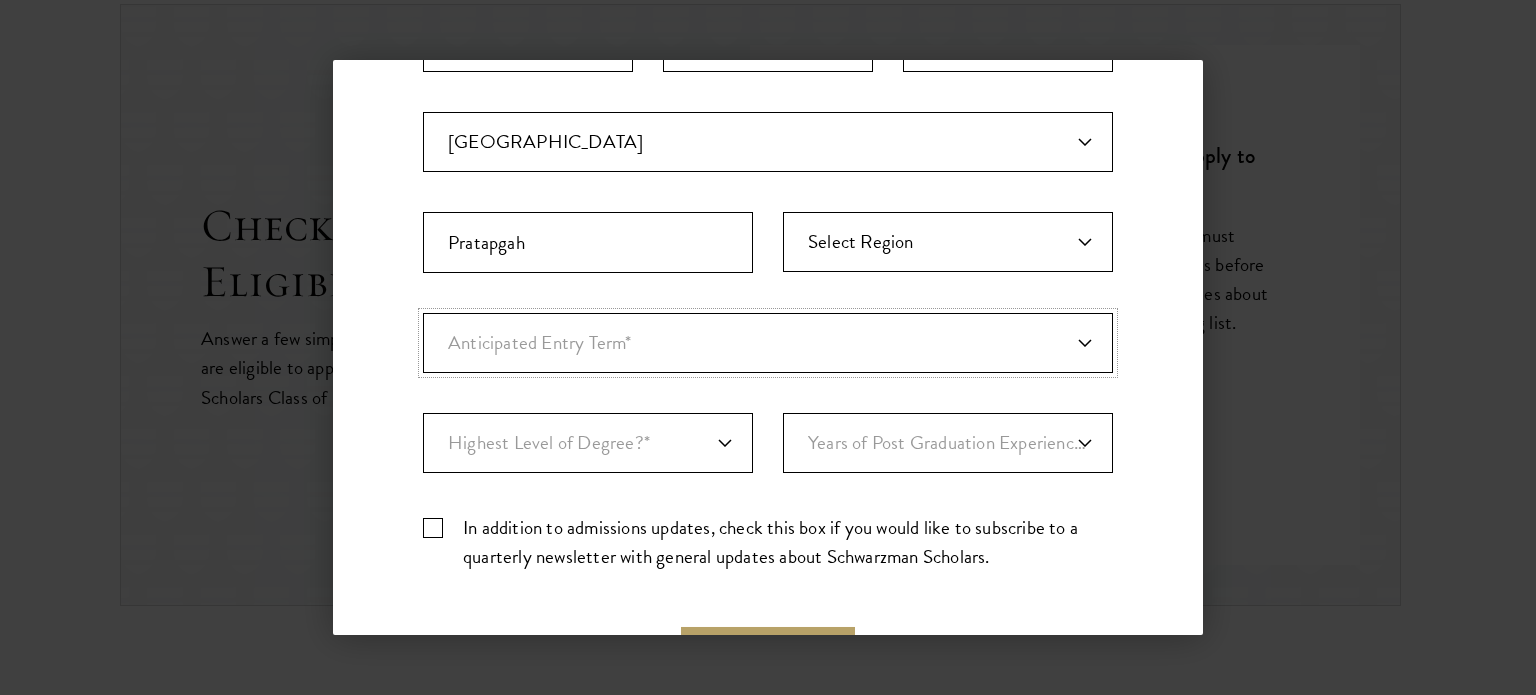 click on "Anticipated Entry Term* August 2026 (Application opens April 2025) Just Exploring" at bounding box center [768, 343] 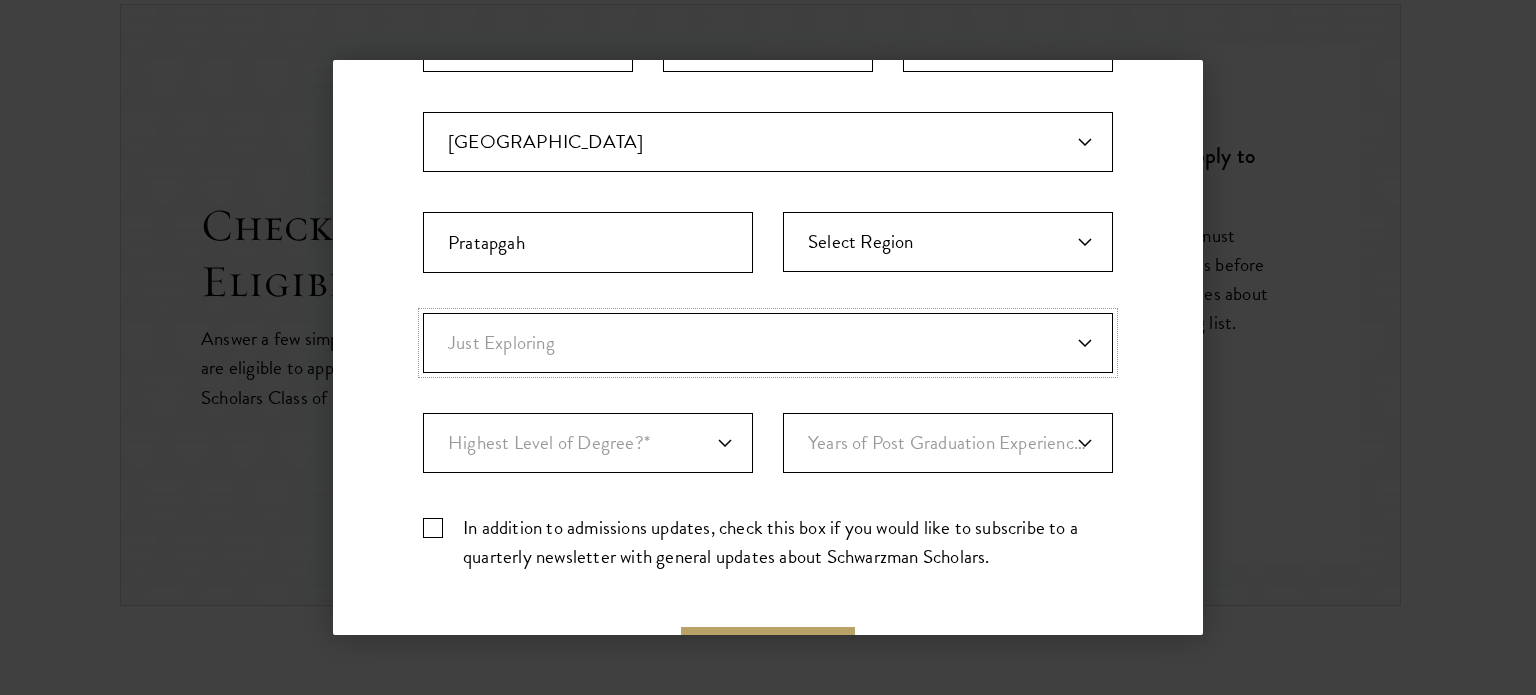 click on "Anticipated Entry Term* August 2026 (Application opens April 2025) Just Exploring" at bounding box center [768, 343] 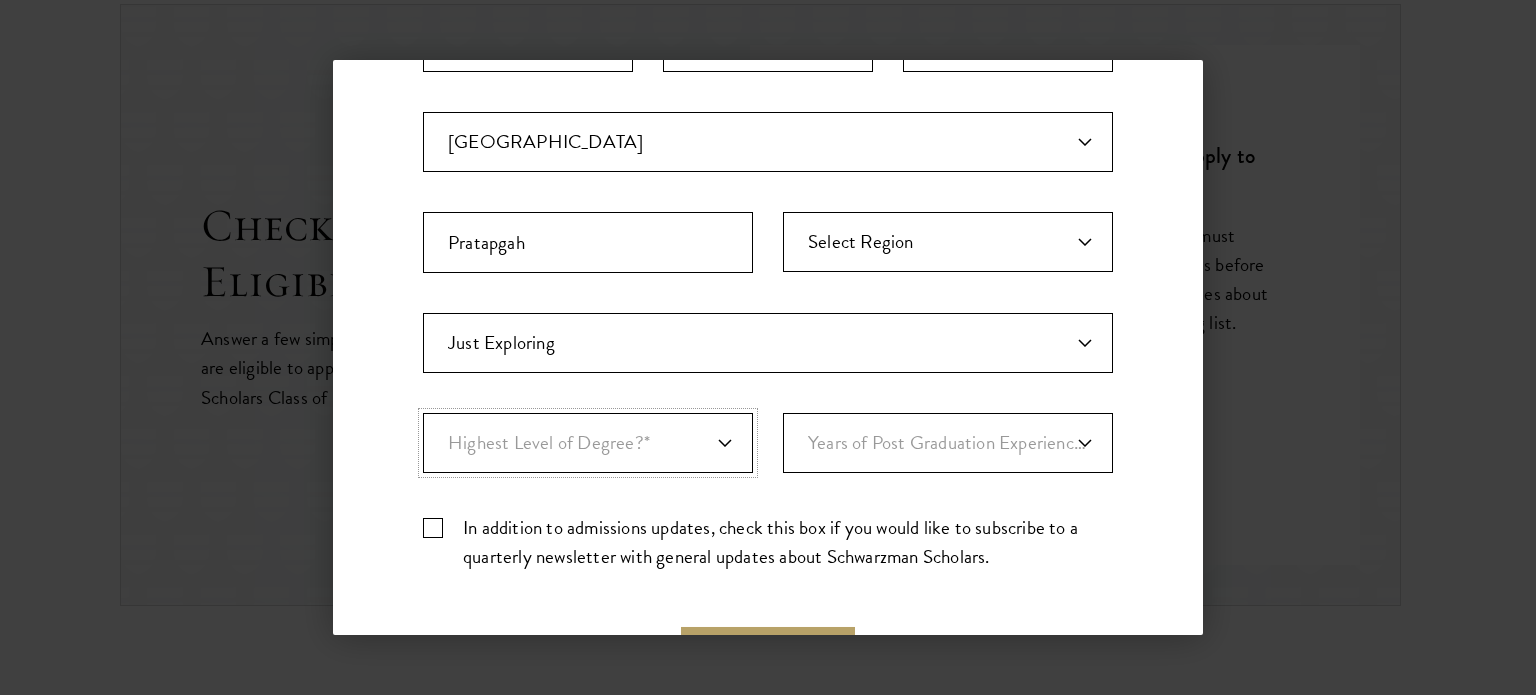 click on "Highest Level of Degree?* PHD Bachelor's Master's Current Undergraduate Student" at bounding box center (588, 443) 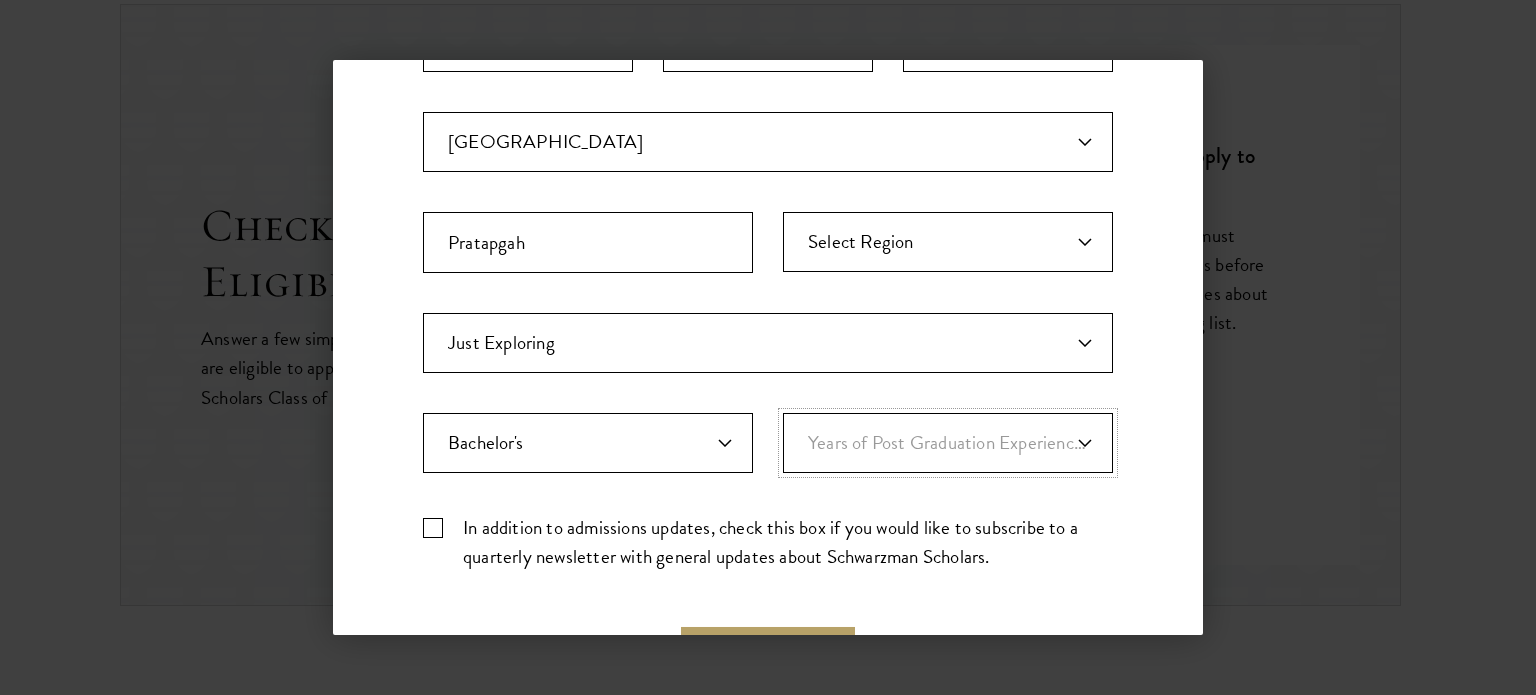 click on "Years of Post Graduation Experience?* 1 2 3 4 5 6 7 8 9 10" at bounding box center [948, 443] 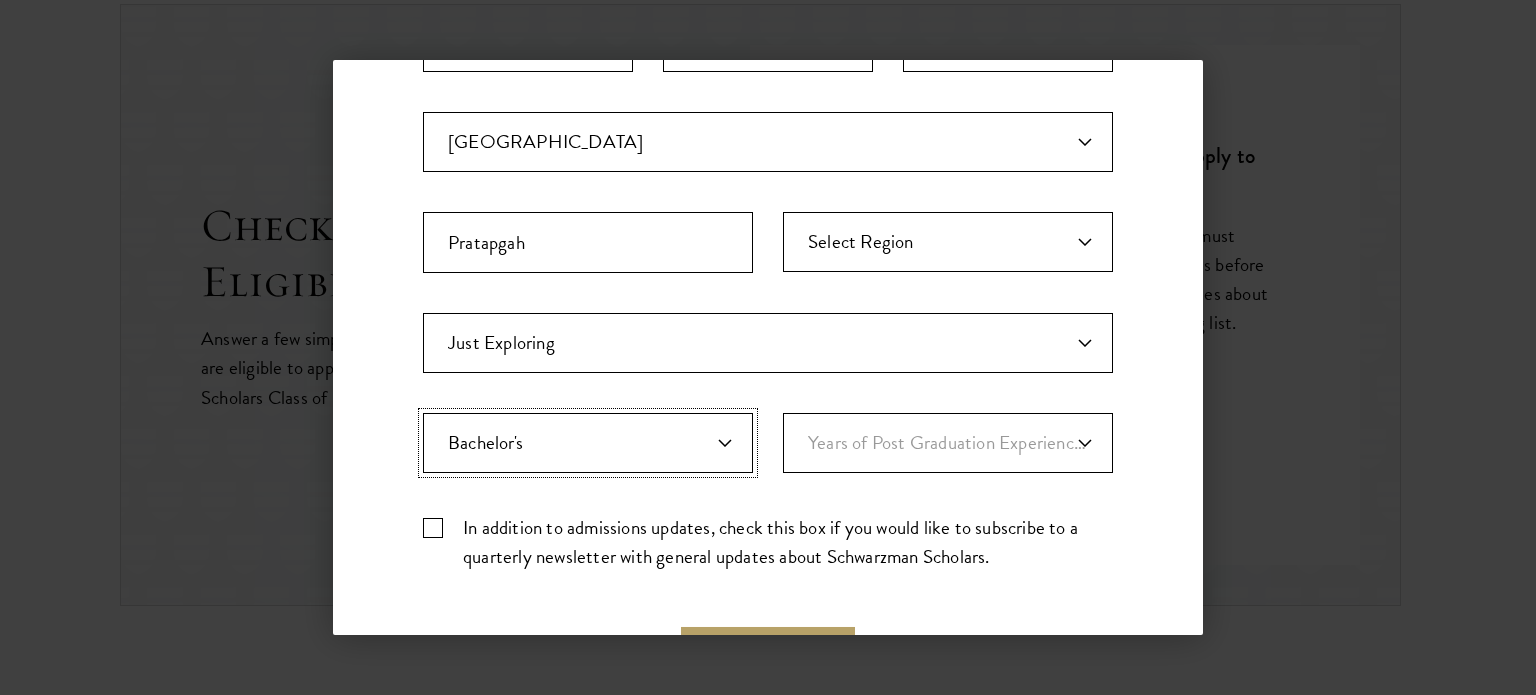 click on "Highest Level of Degree?* PHD Bachelor's Master's Current Undergraduate Student" at bounding box center (588, 443) 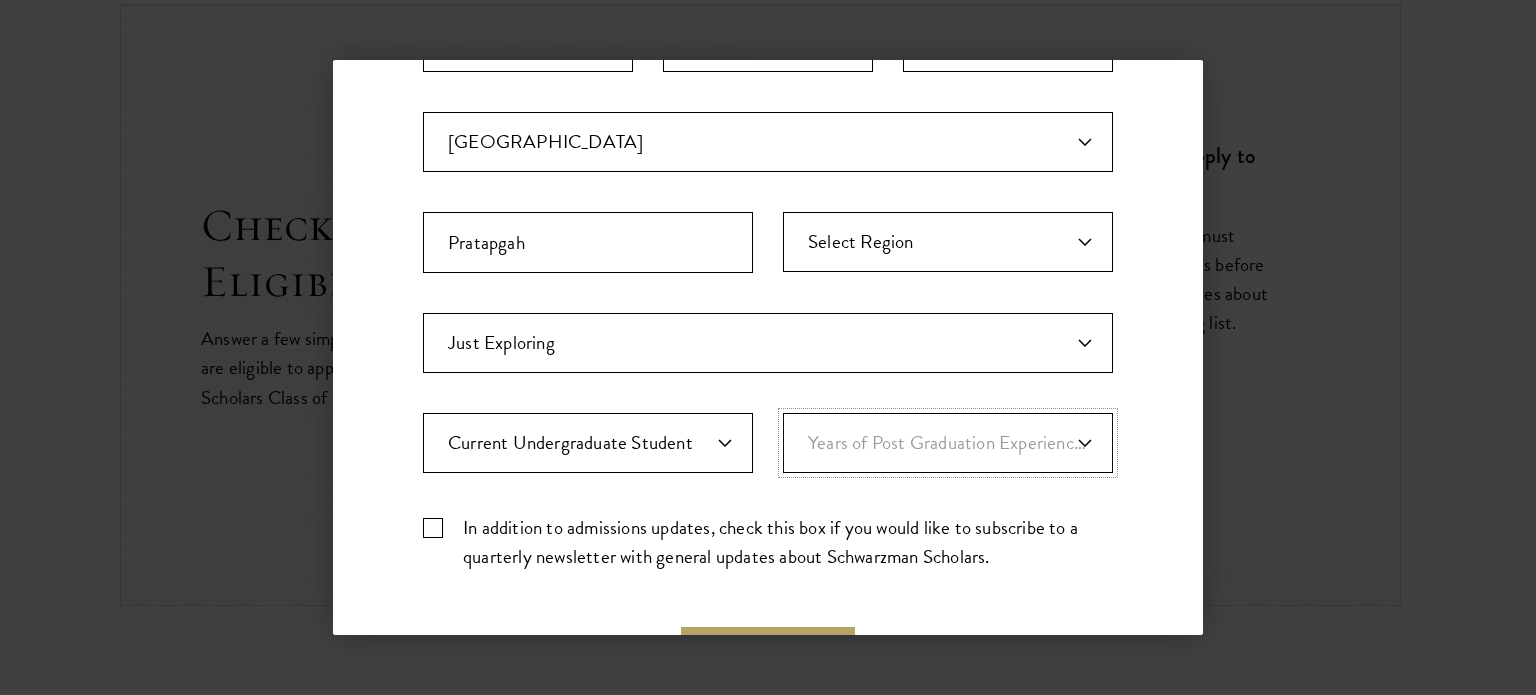 click on "Years of Post Graduation Experience?* 1 2 3 4 5 6 7 8 9 10" at bounding box center [948, 443] 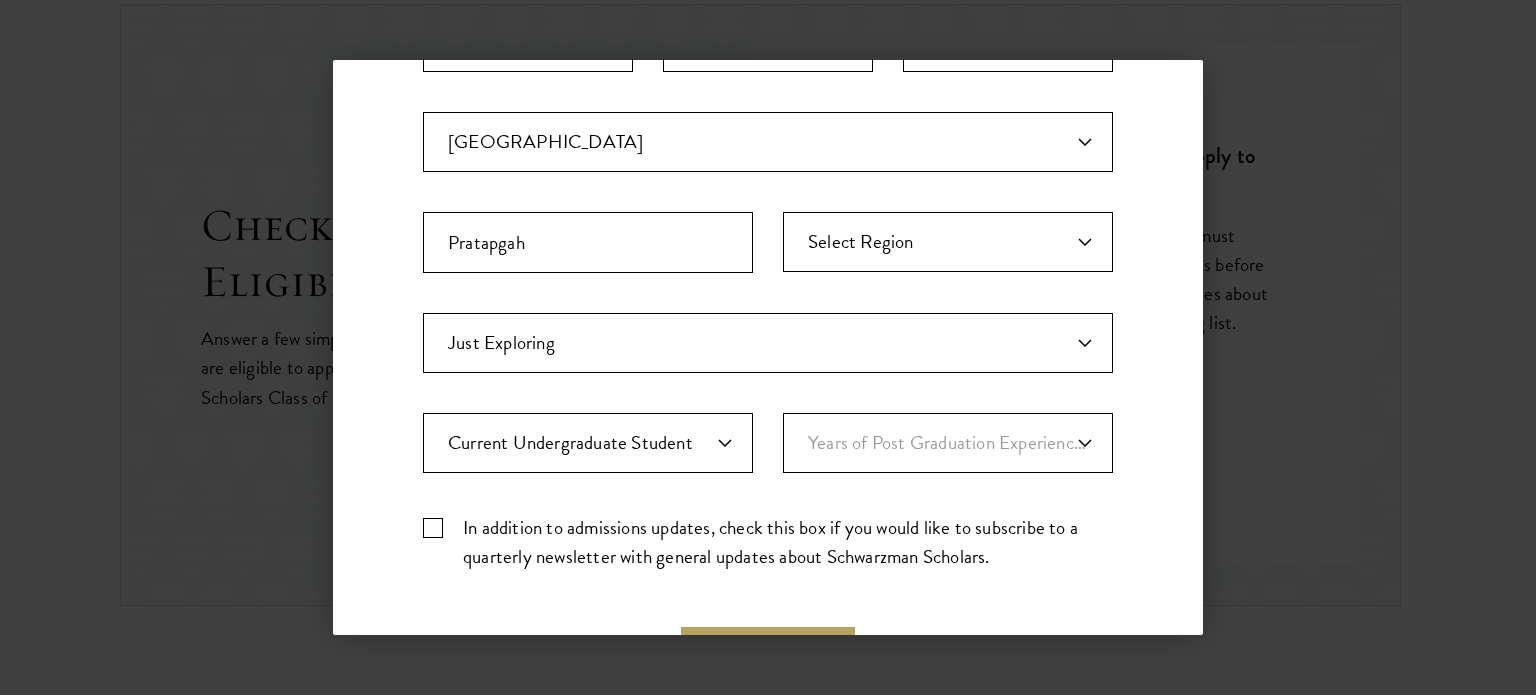 click on "In addition to admissions updates, check this box if you would like to subscribe to a quarterly newsletter with general updates about Schwarzman Scholars." at bounding box center (768, 542) 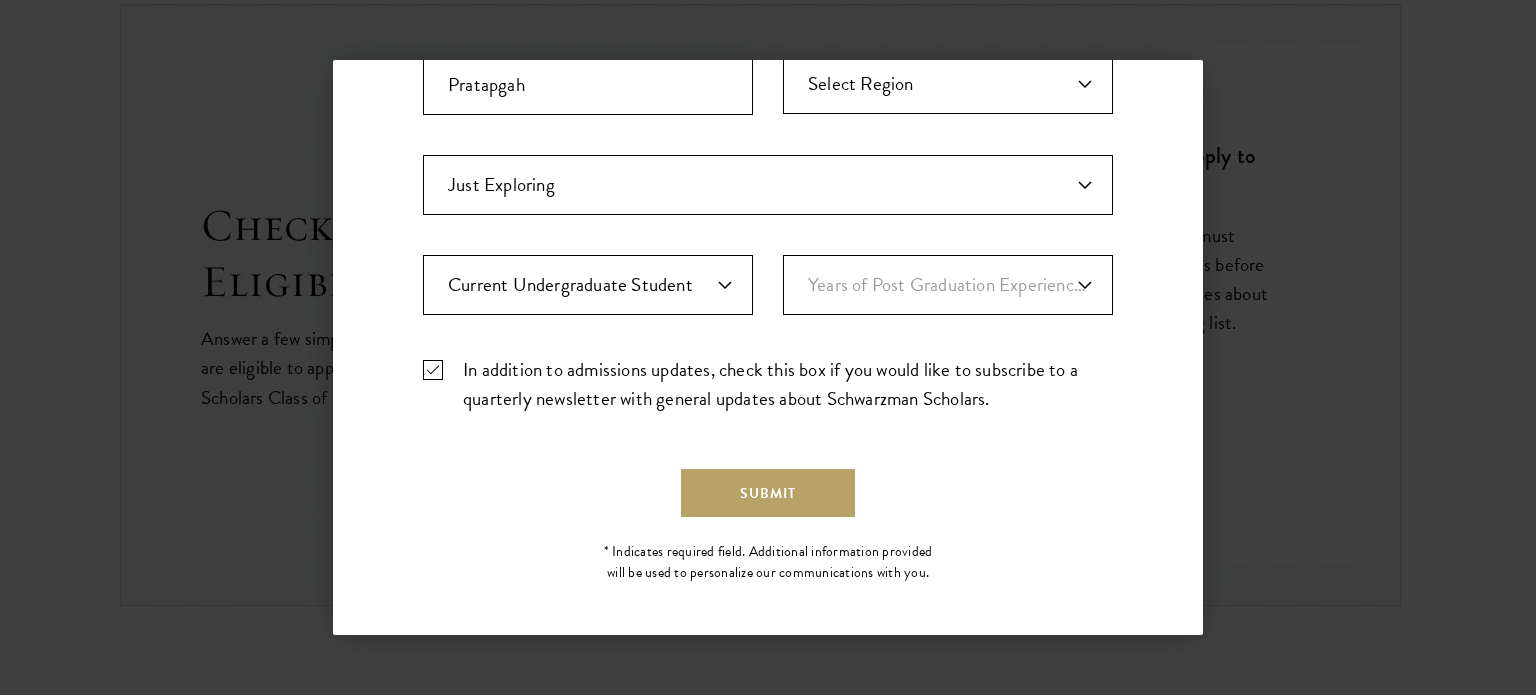 scroll, scrollTop: 662, scrollLeft: 0, axis: vertical 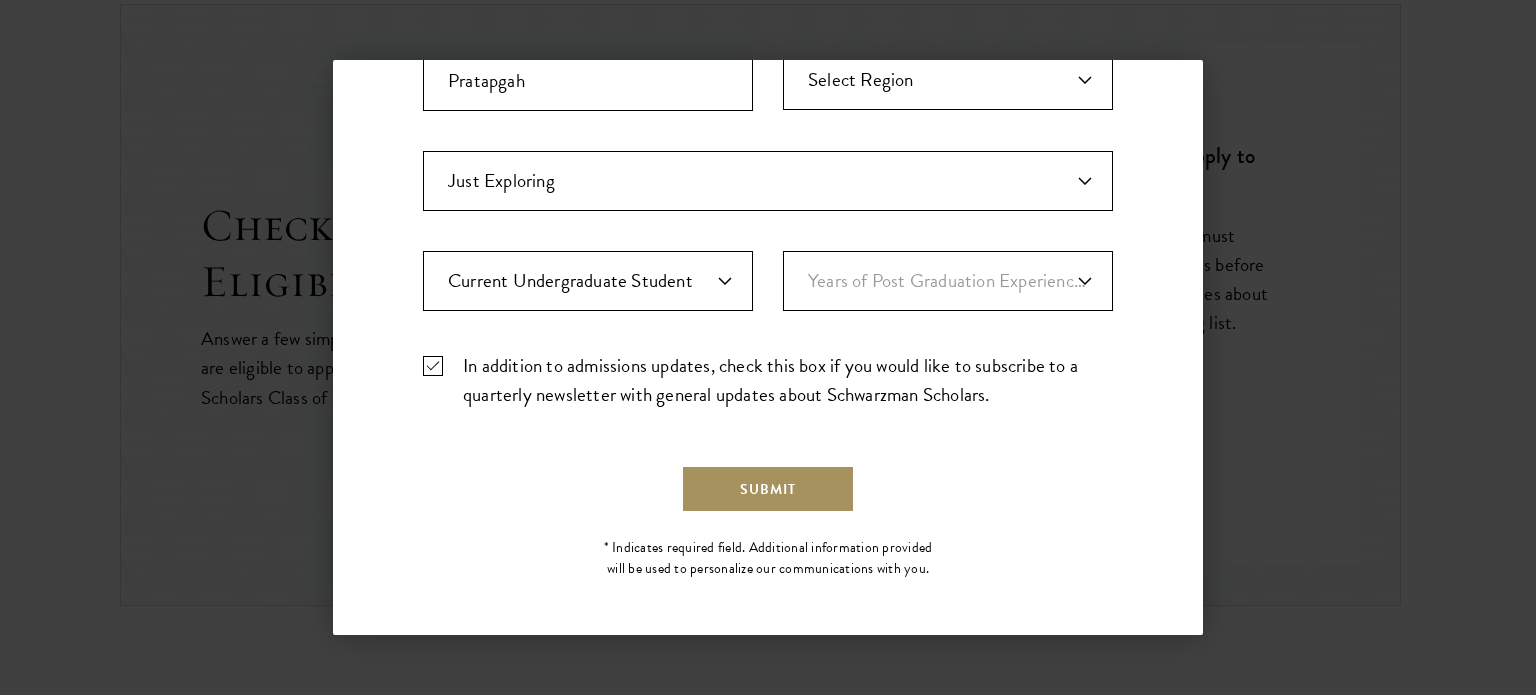 drag, startPoint x: 712, startPoint y: 489, endPoint x: 698, endPoint y: 480, distance: 16.643316 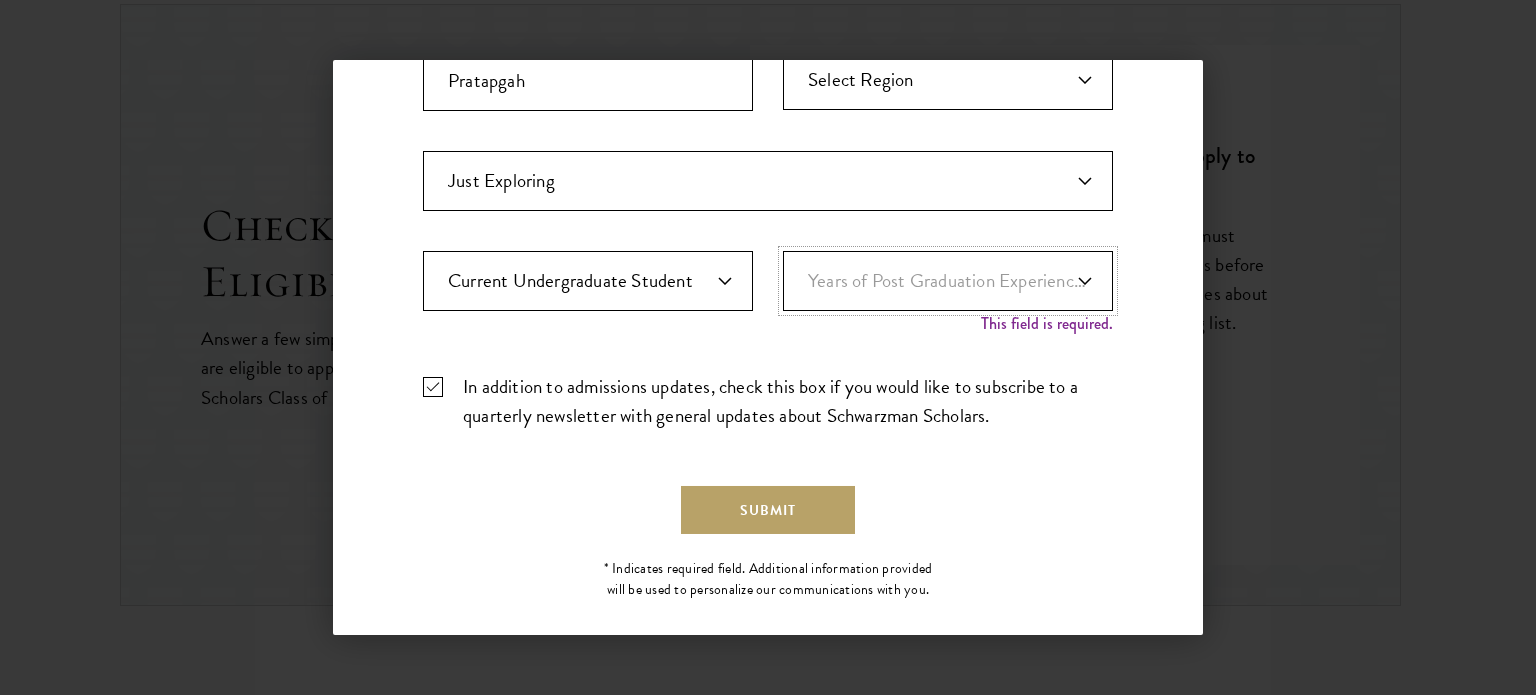 click on "Years of Post Graduation Experience?* 1 2 3 4 5 6 7 8 9 10" at bounding box center (948, 281) 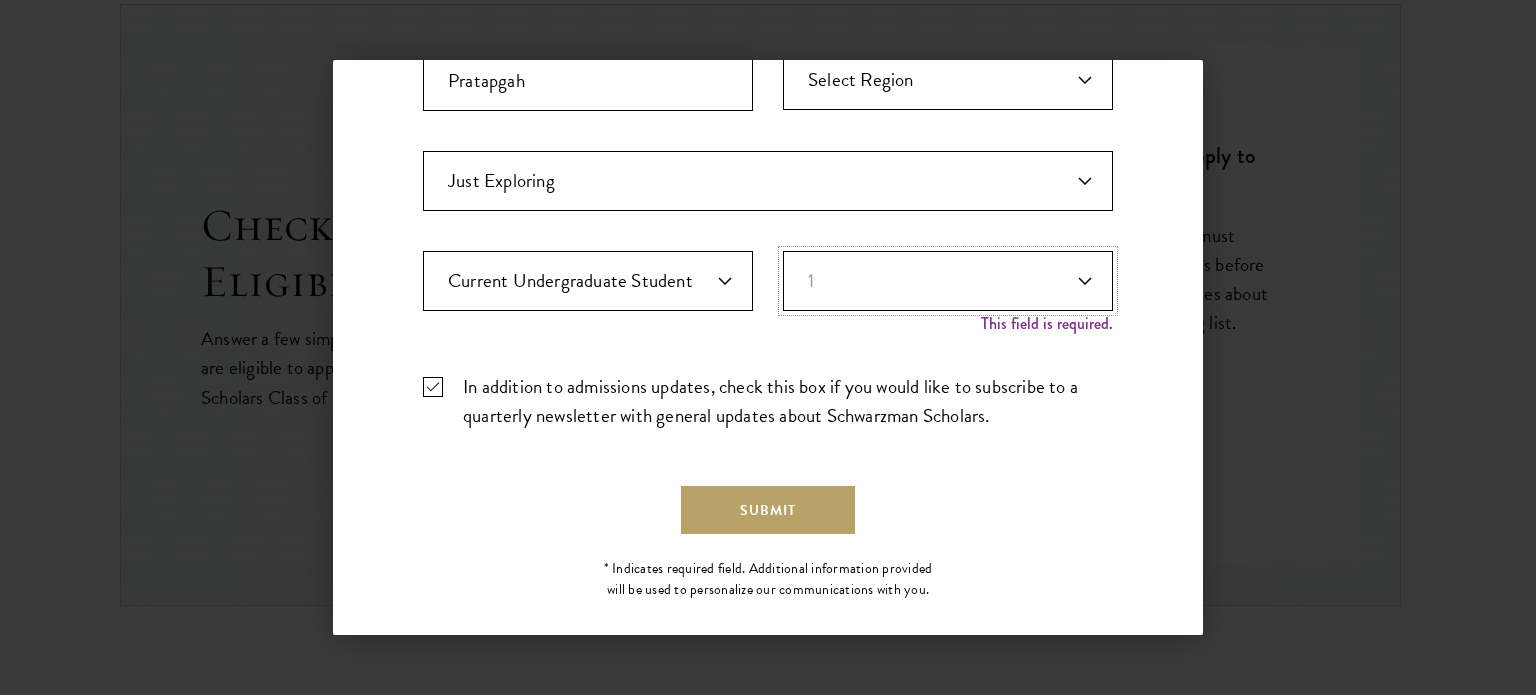 click on "Years of Post Graduation Experience?* 1 2 3 4 5 6 7 8 9 10" at bounding box center (948, 281) 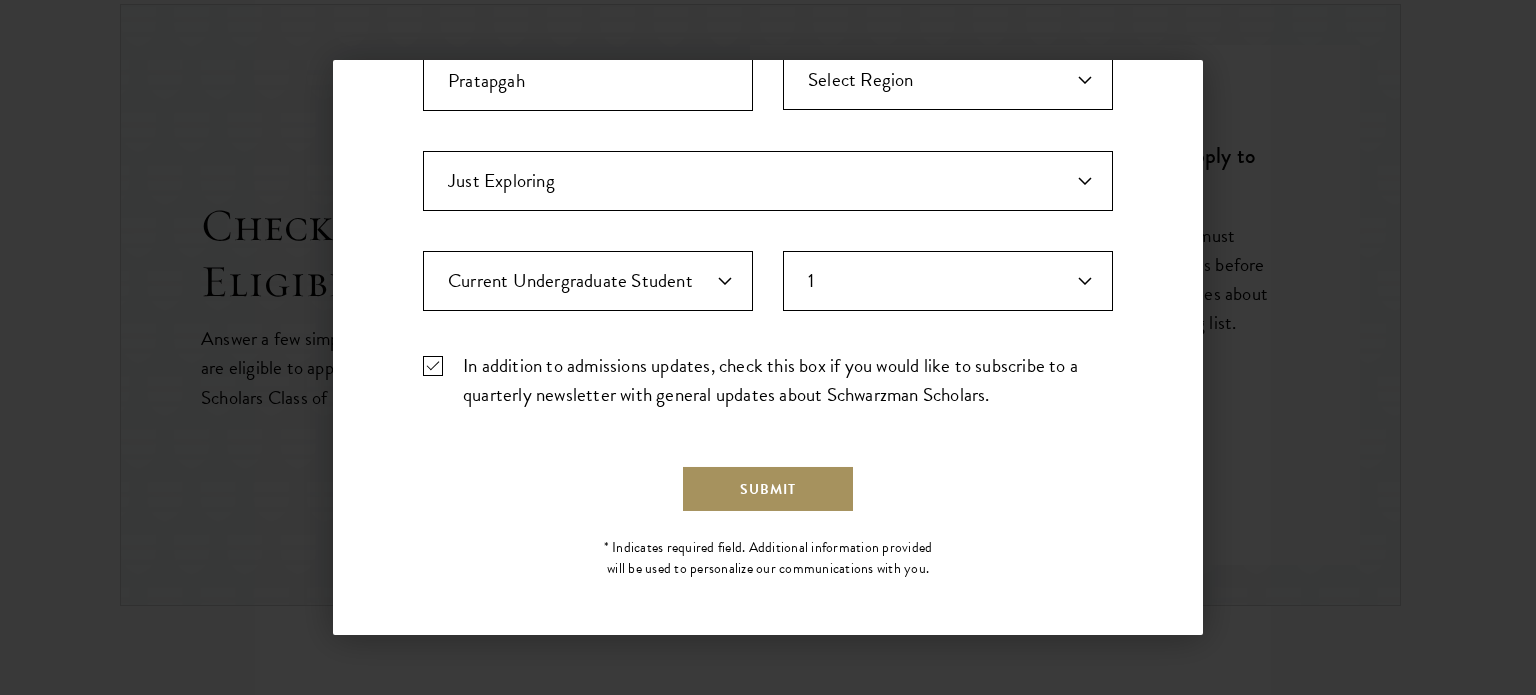 click on "Submit" at bounding box center [768, 489] 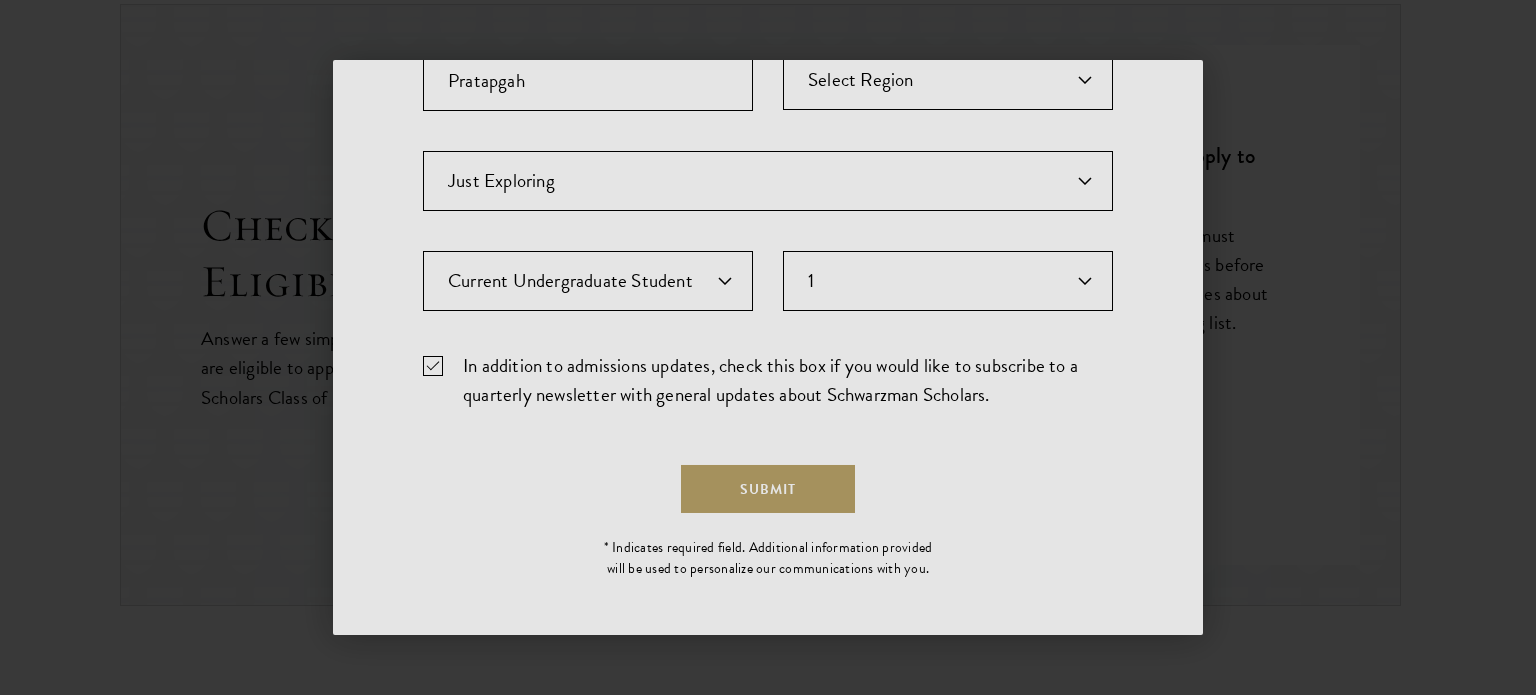 scroll, scrollTop: 1757, scrollLeft: 0, axis: vertical 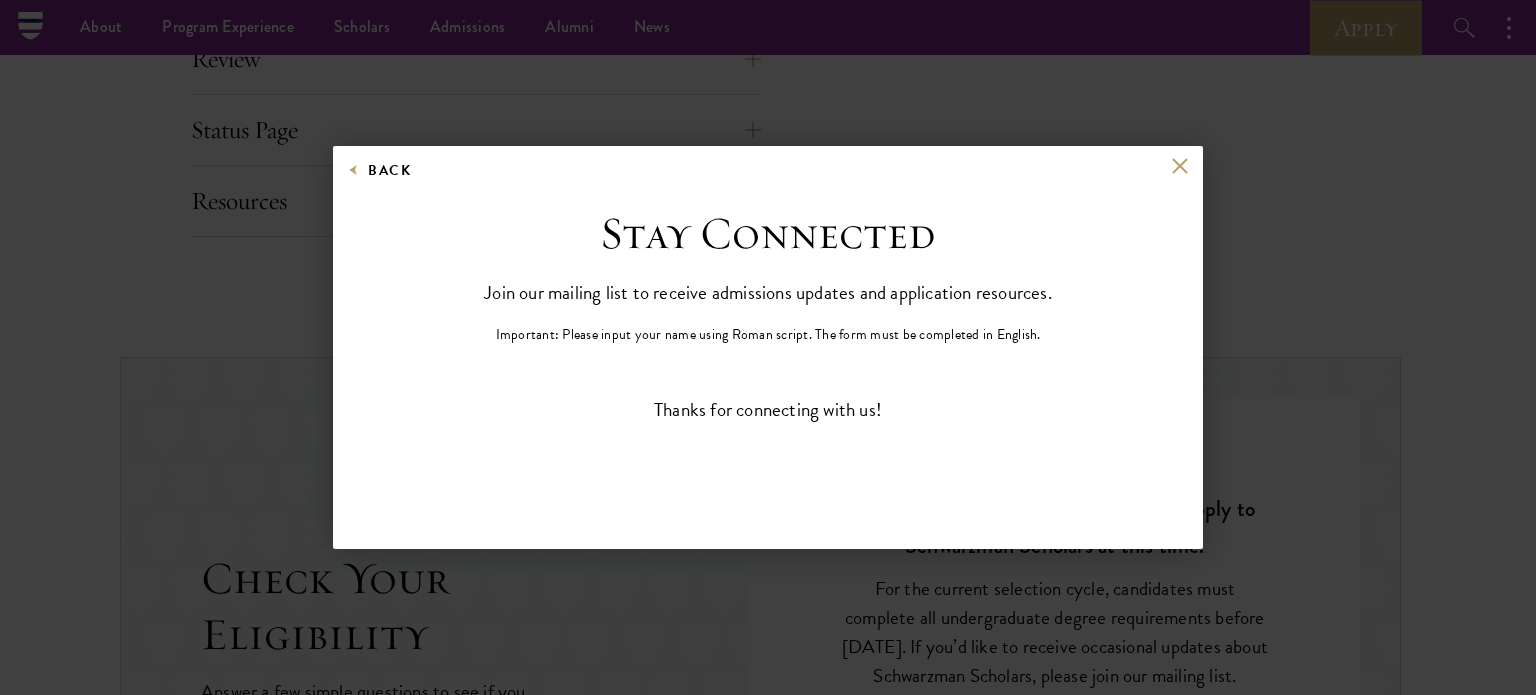 click on "Back" at bounding box center (768, 182) 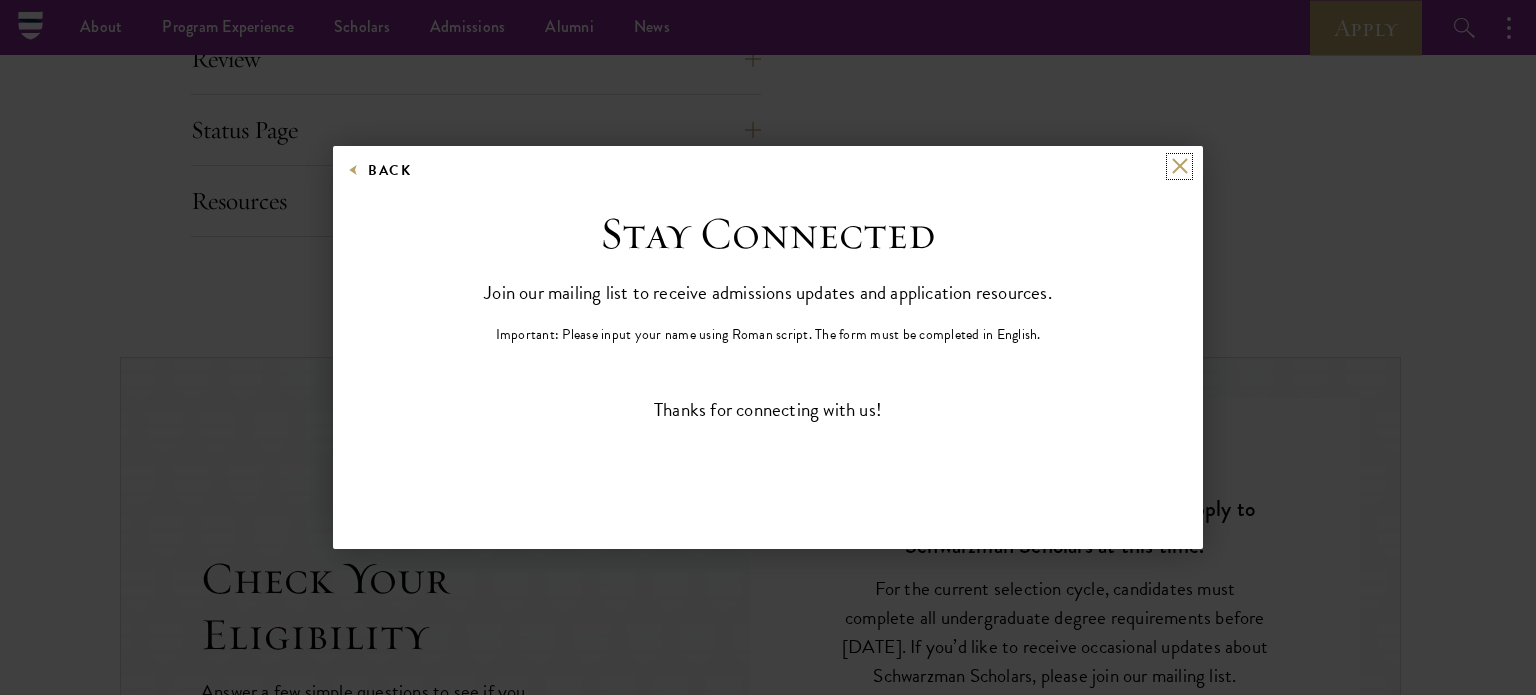 drag, startPoint x: 1176, startPoint y: 165, endPoint x: 1153, endPoint y: 163, distance: 23.086792 